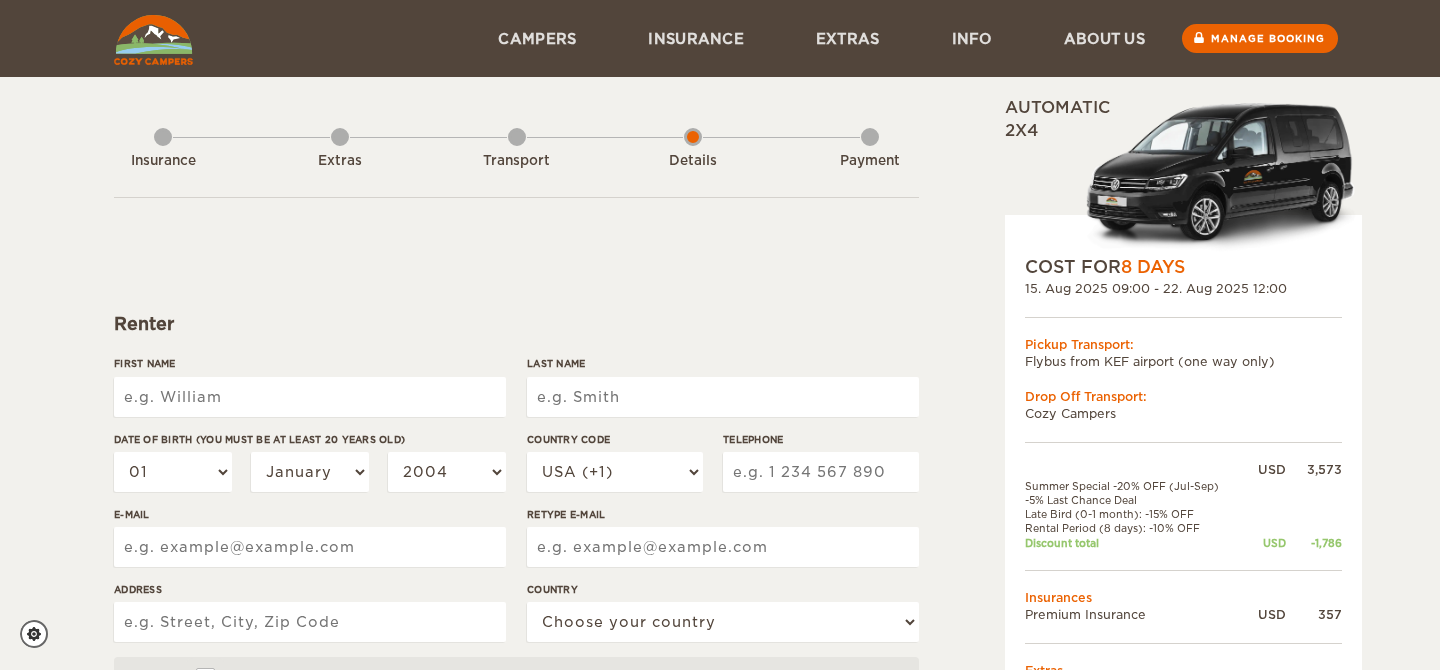scroll, scrollTop: 0, scrollLeft: 0, axis: both 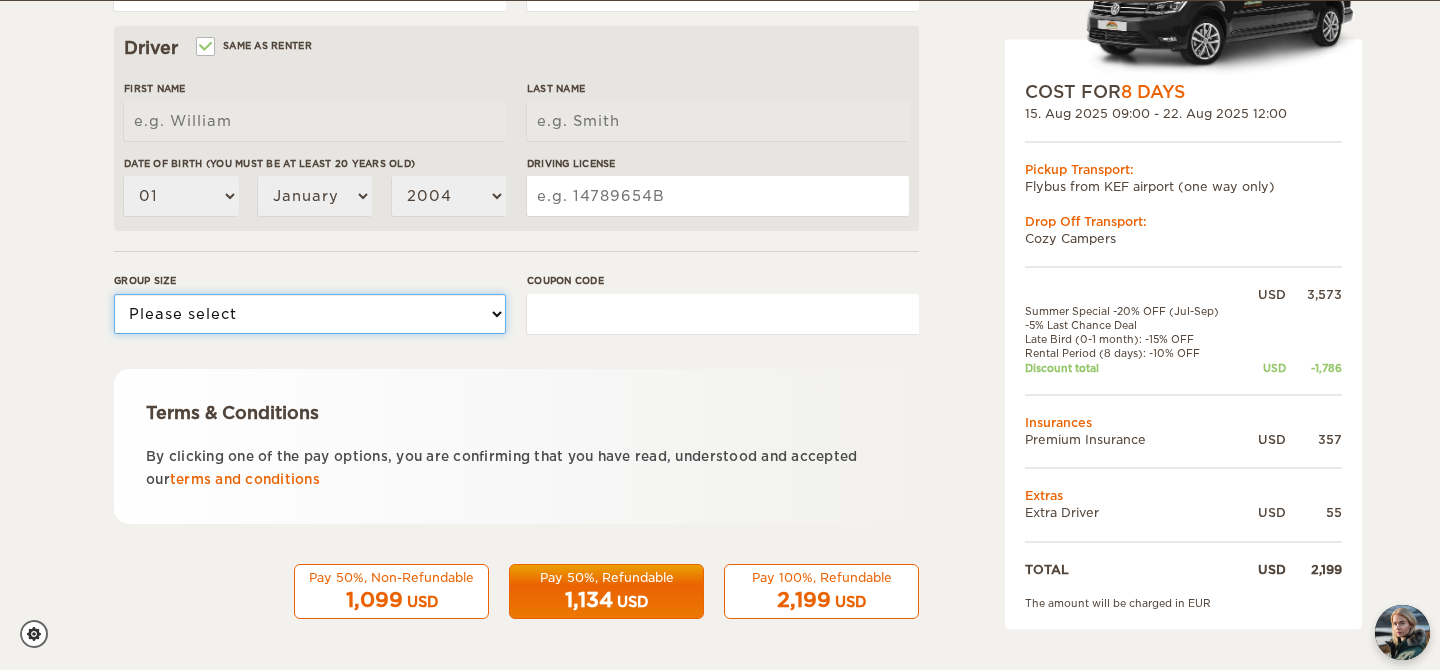 click on "Please select
1 2" at bounding box center [310, 314] 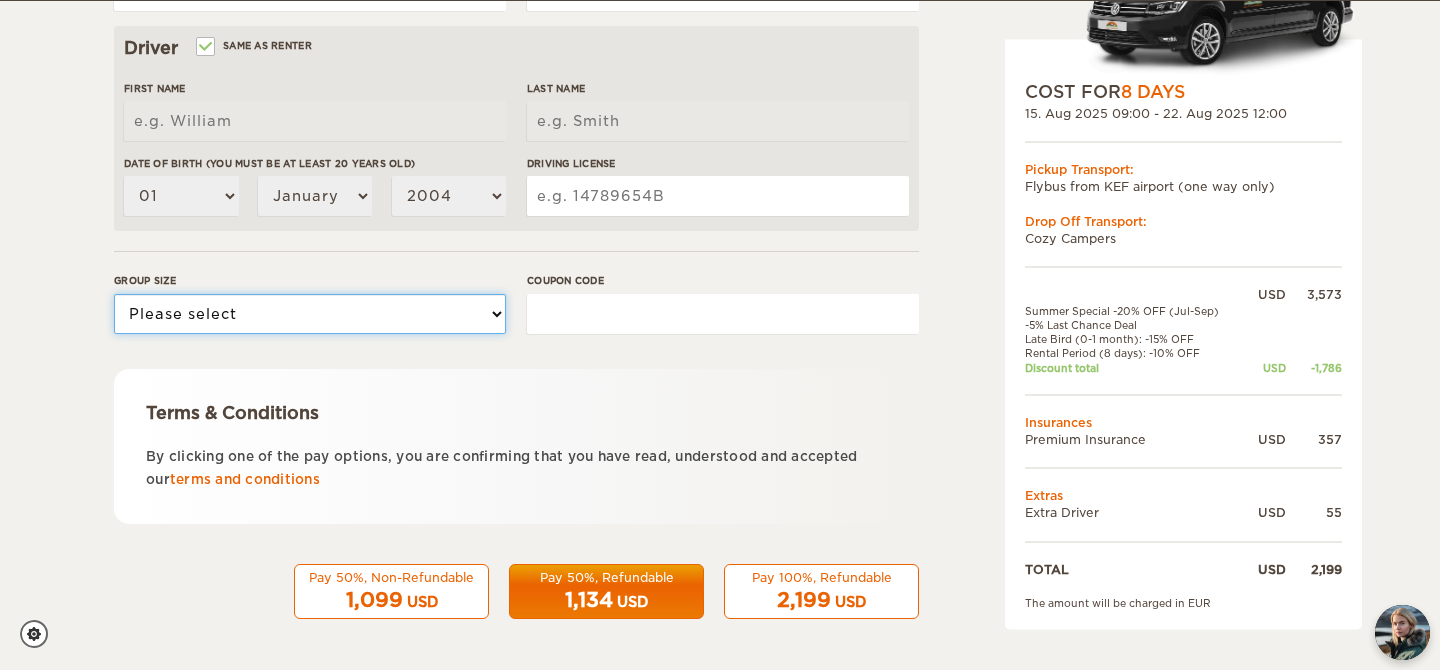 select on "2" 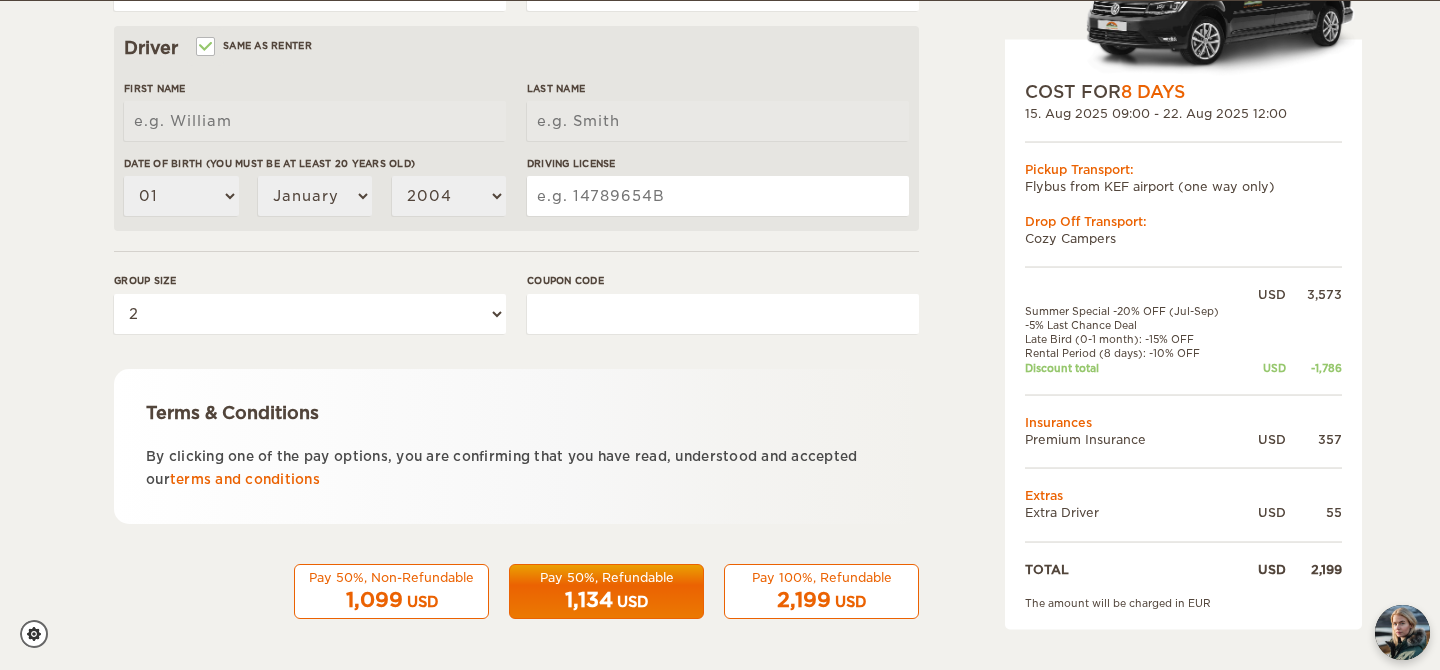 click on "Terms & Conditions" at bounding box center [516, 413] 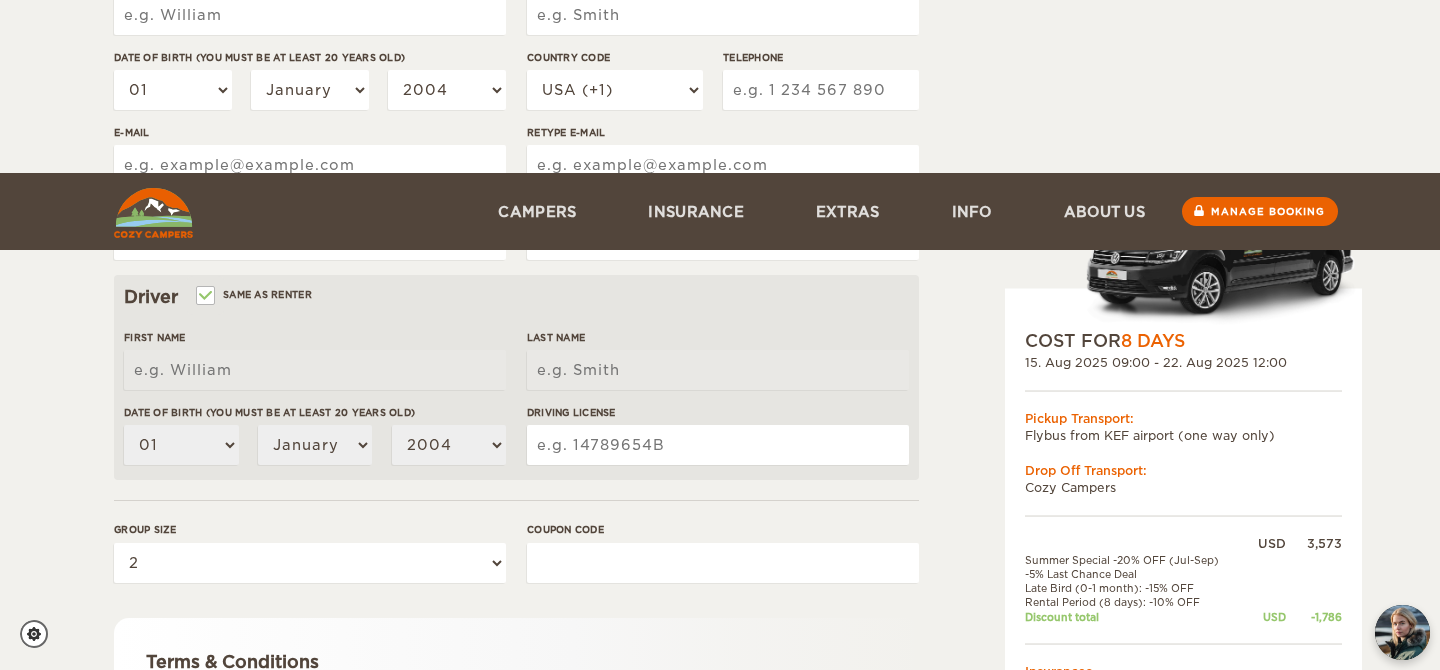 scroll, scrollTop: 631, scrollLeft: 0, axis: vertical 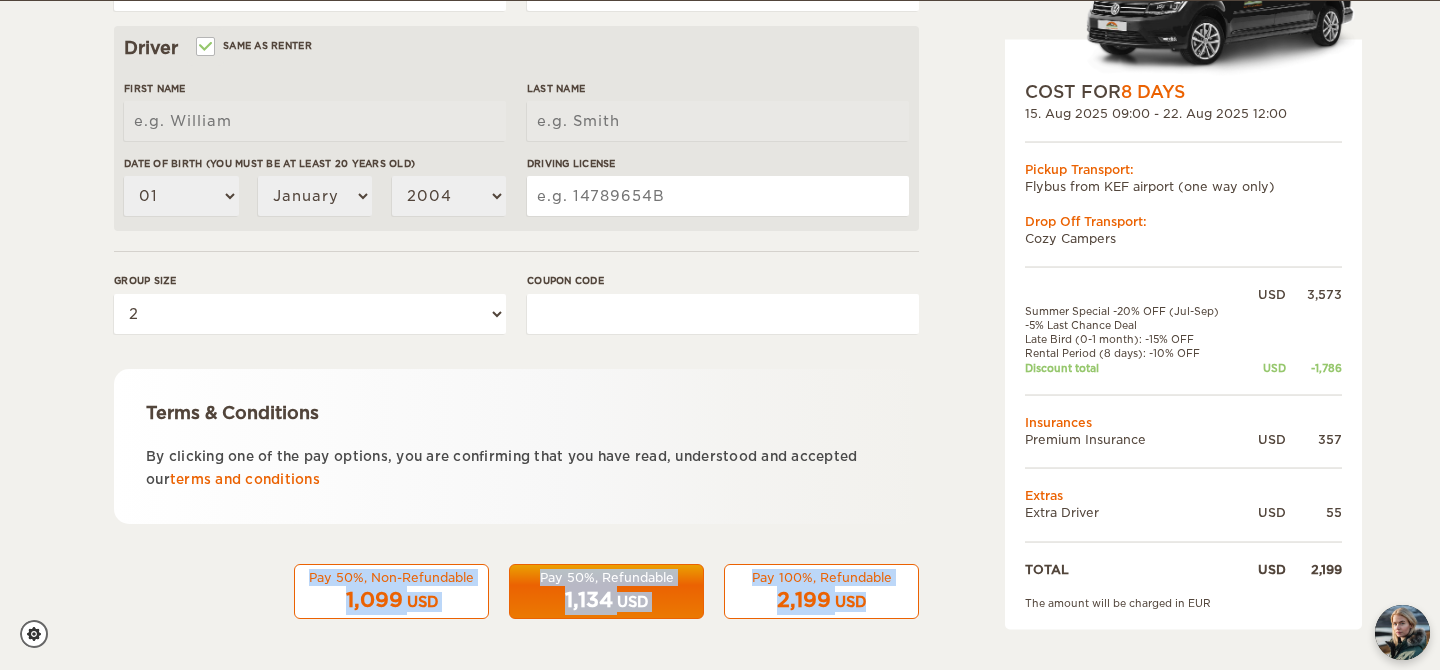 drag, startPoint x: 261, startPoint y: 555, endPoint x: 916, endPoint y: 626, distance: 658.83685 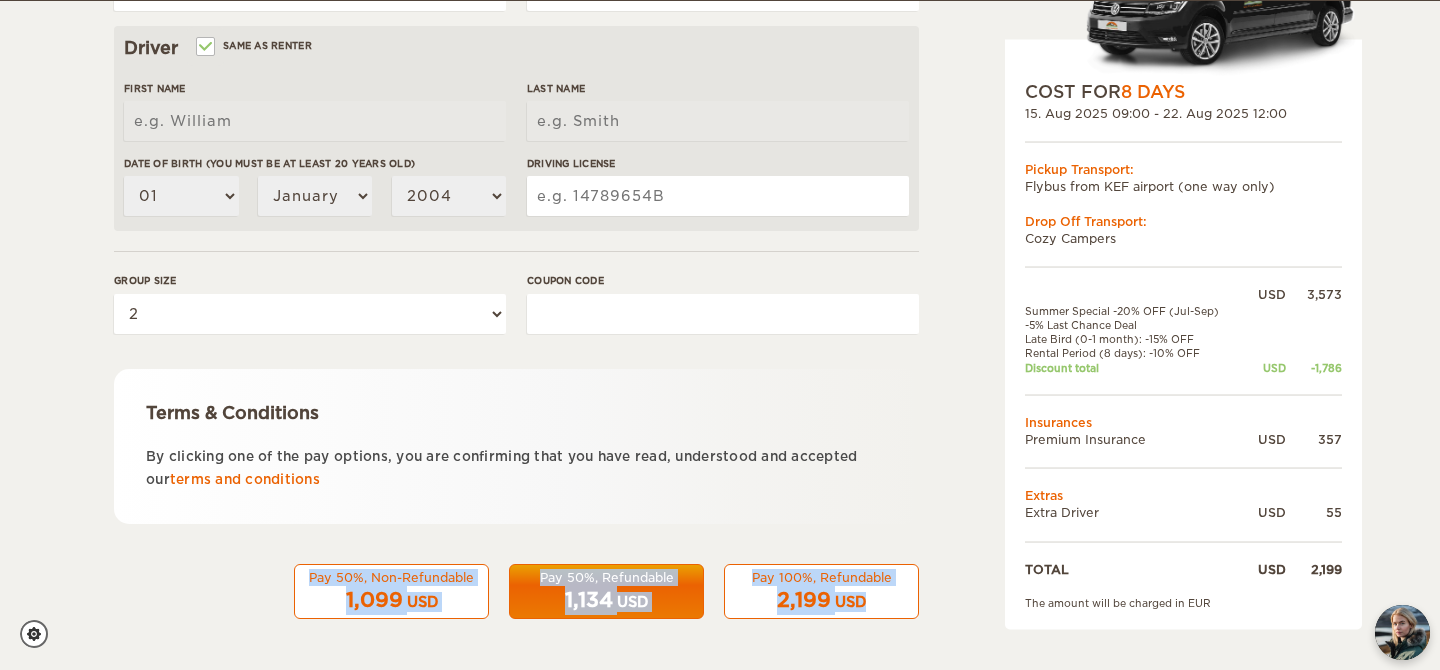 click on "Insurance
Extras
Transport
Details
Payment
Renter
First Name
Last Name
Date of birth (You must be at least 20 years old)
01
02
03
04
05
06
07
08
09
10
11
12
13
14
15
16
17
18
19
20
21
22
23
24
25
26
27
28
29
30
31
January
February
March
April
May
June
July
August
September
October
November
December
2004 2003 2002 2001 2000 1999 1998 1997 1996 1995 1994 1993 1992 1991 1990 1989 1988 1987 1" at bounding box center (516, 57) 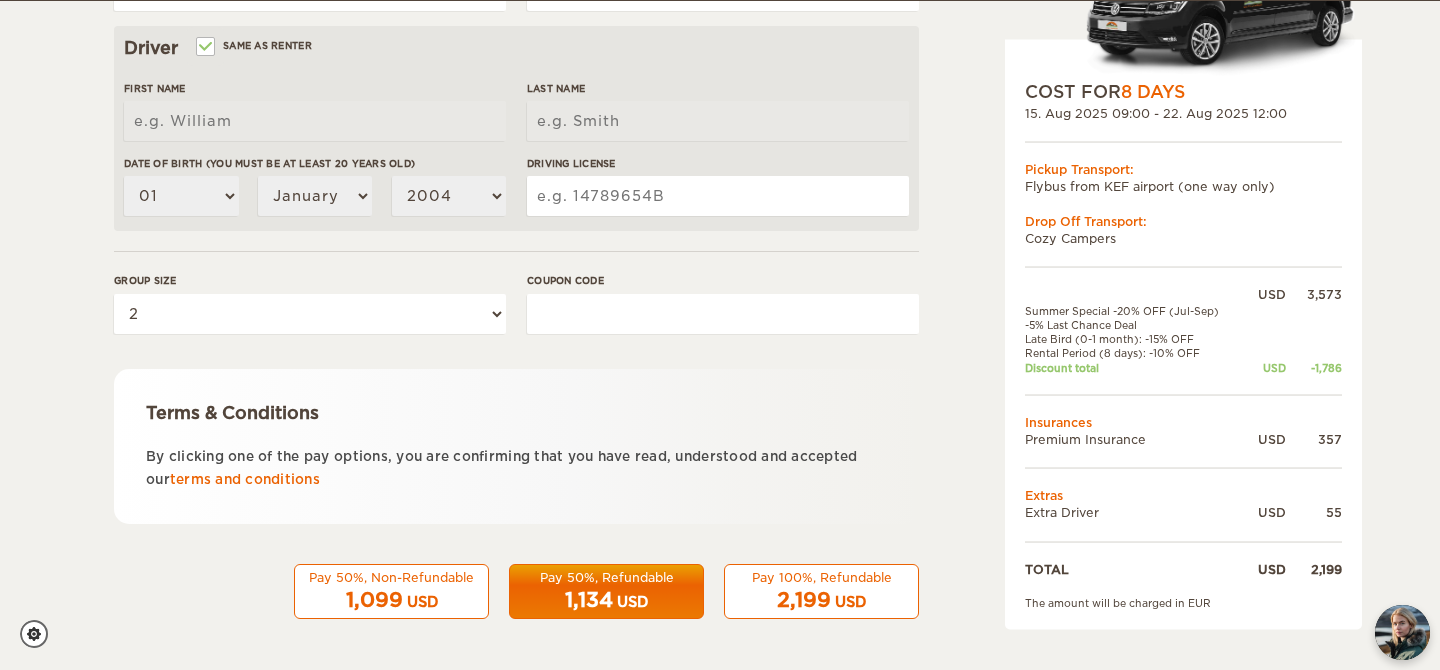 click on "Expand
Collapse
Total
2,199
USD
Automatic 2x4
COST FOR  8 Days
15. Aug 2025 09:00 - 22. Aug 2025 12:00
Pickup Transport:
Flybus from KEF airport (one way only)
Drop Off Transport:
Cozy Campers" at bounding box center [720, 57] 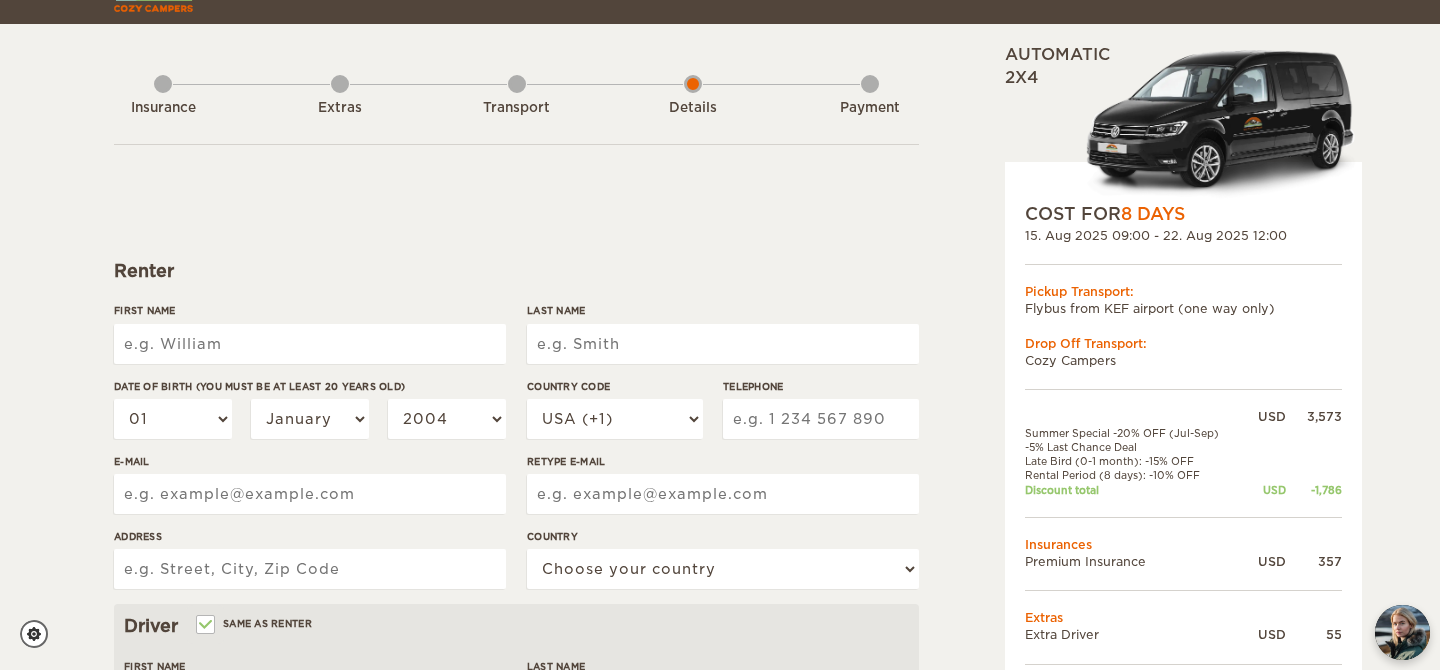 scroll, scrollTop: 0, scrollLeft: 0, axis: both 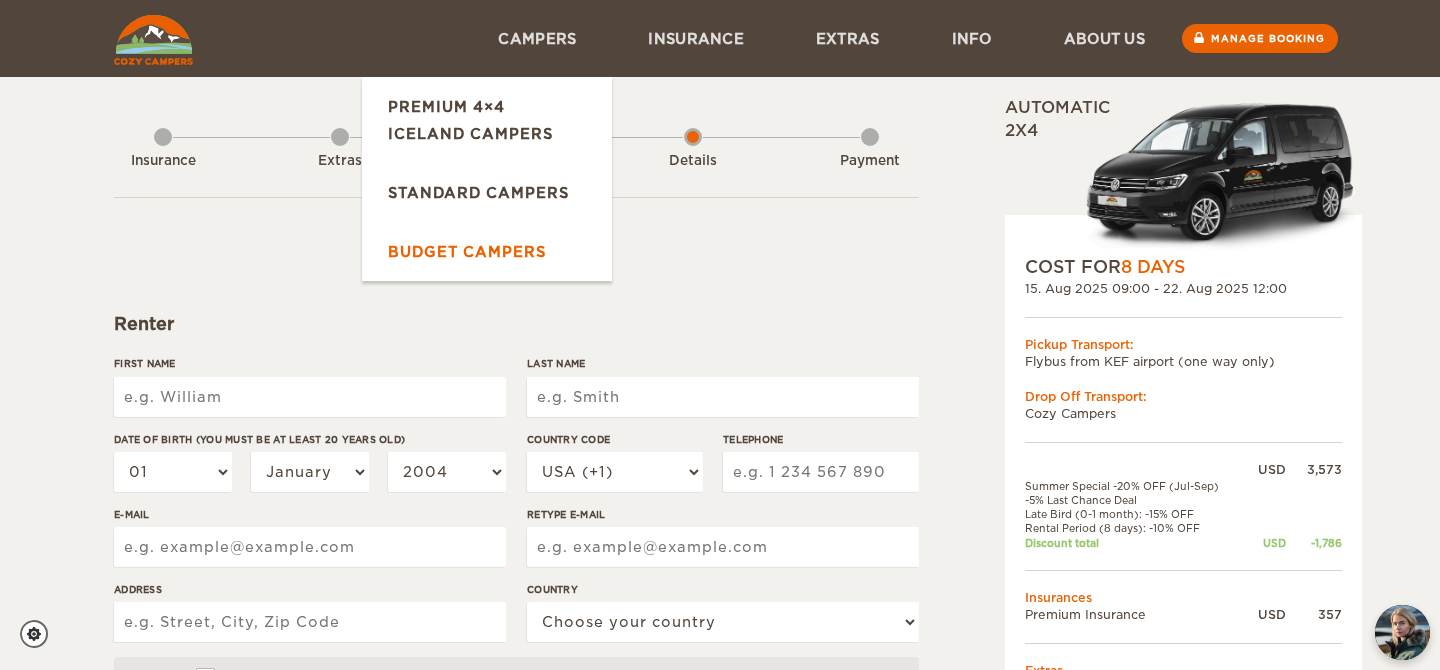 click on "Budget Campers" at bounding box center (487, 251) 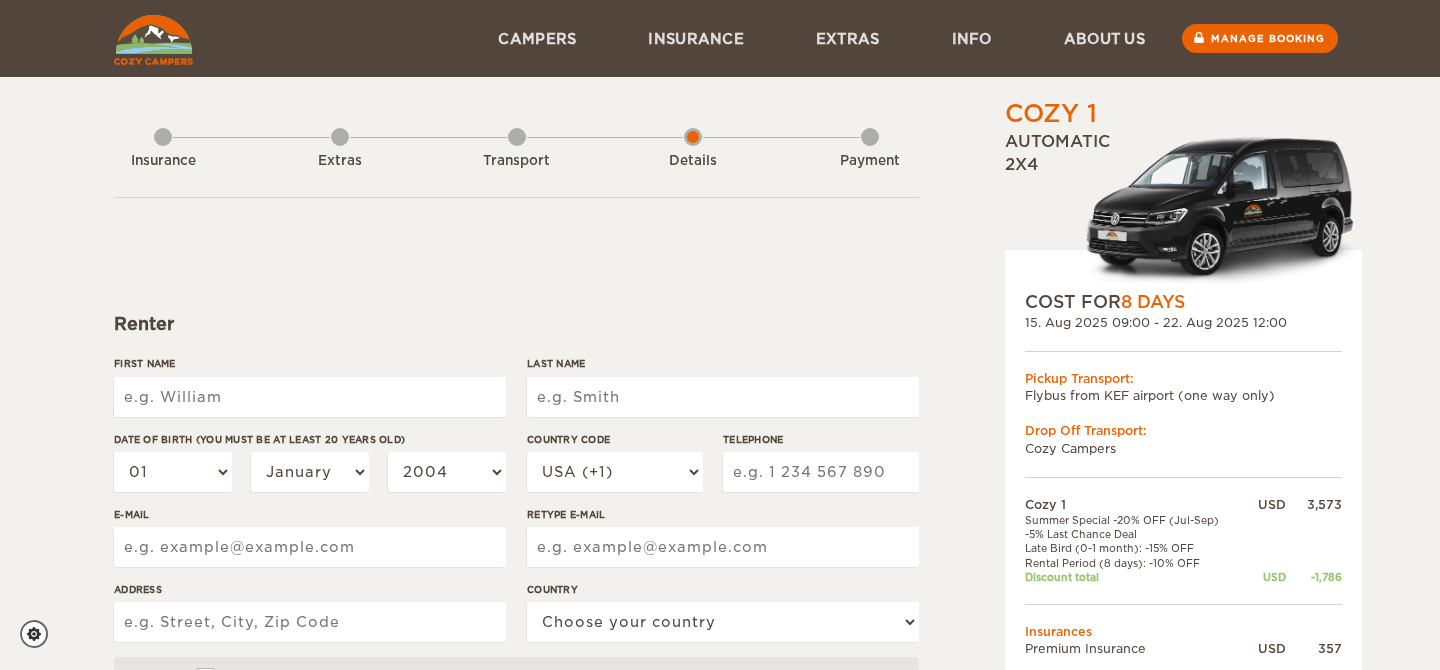scroll, scrollTop: 0, scrollLeft: 0, axis: both 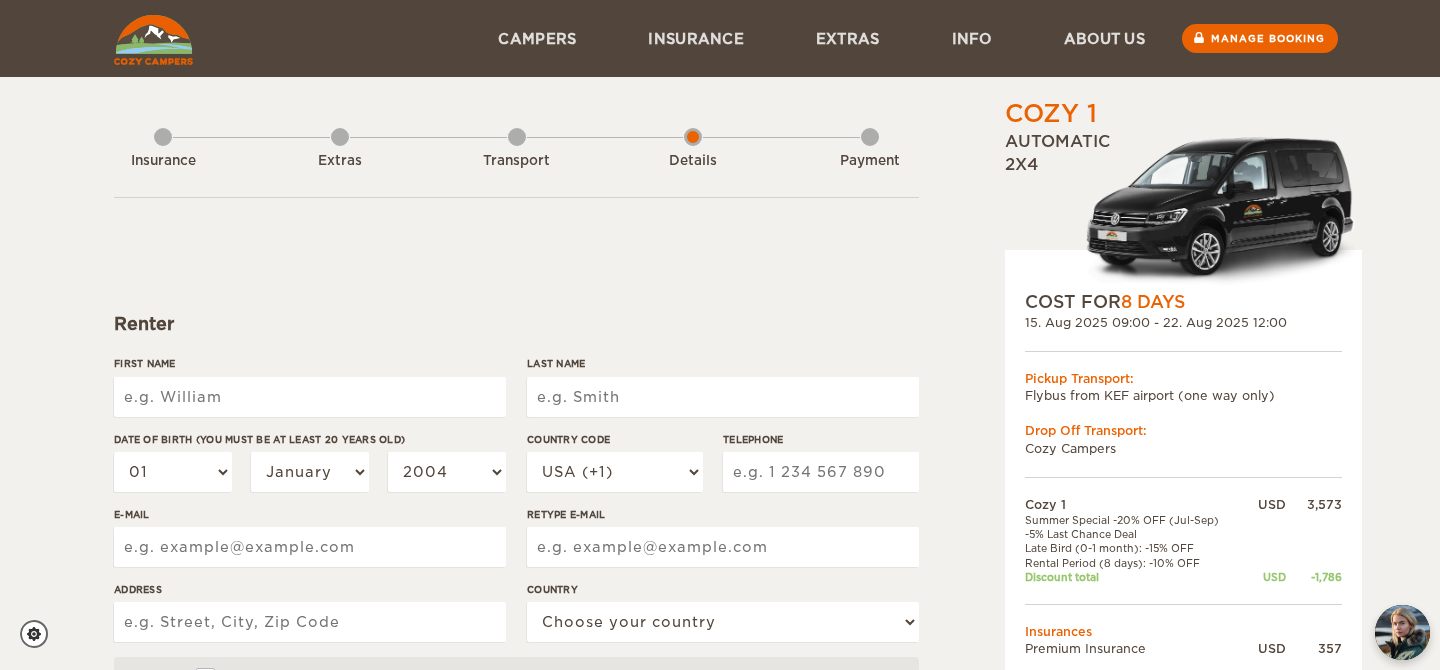 click on "Extras" at bounding box center [340, 157] 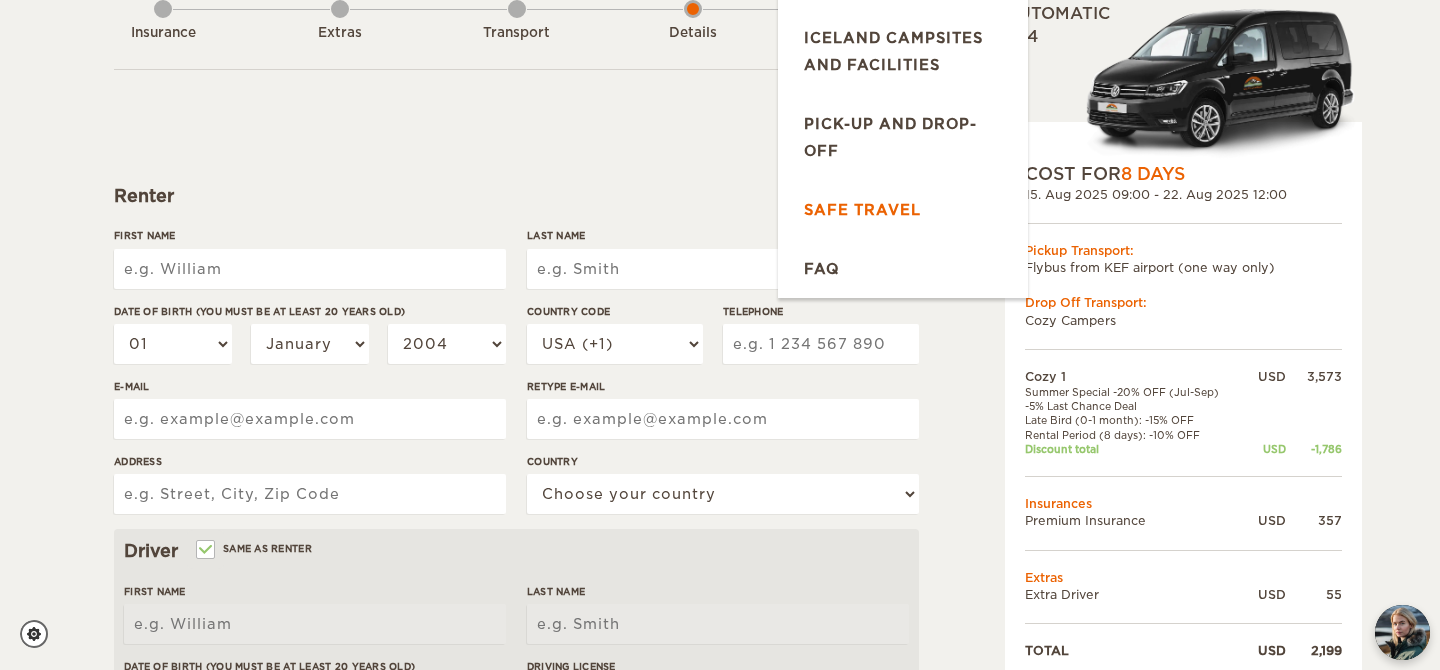 scroll, scrollTop: 0, scrollLeft: 0, axis: both 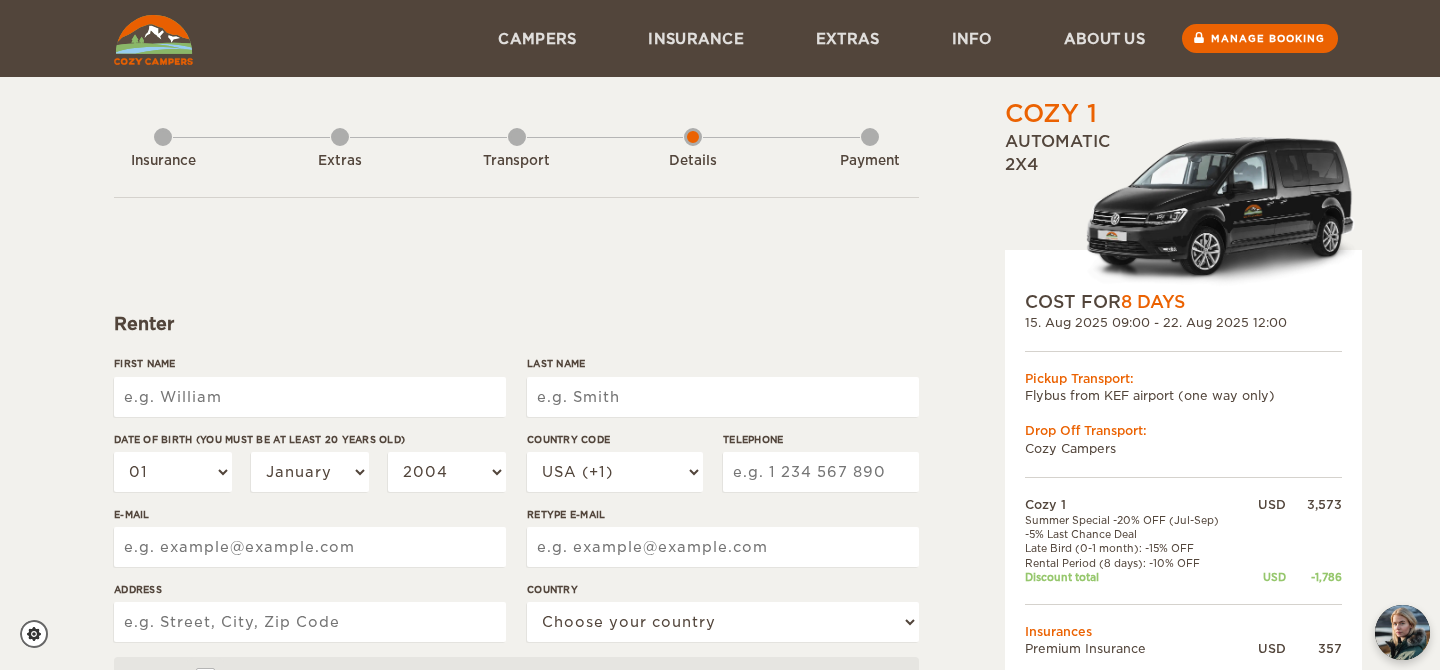 click on "Insurance" at bounding box center [163, 157] 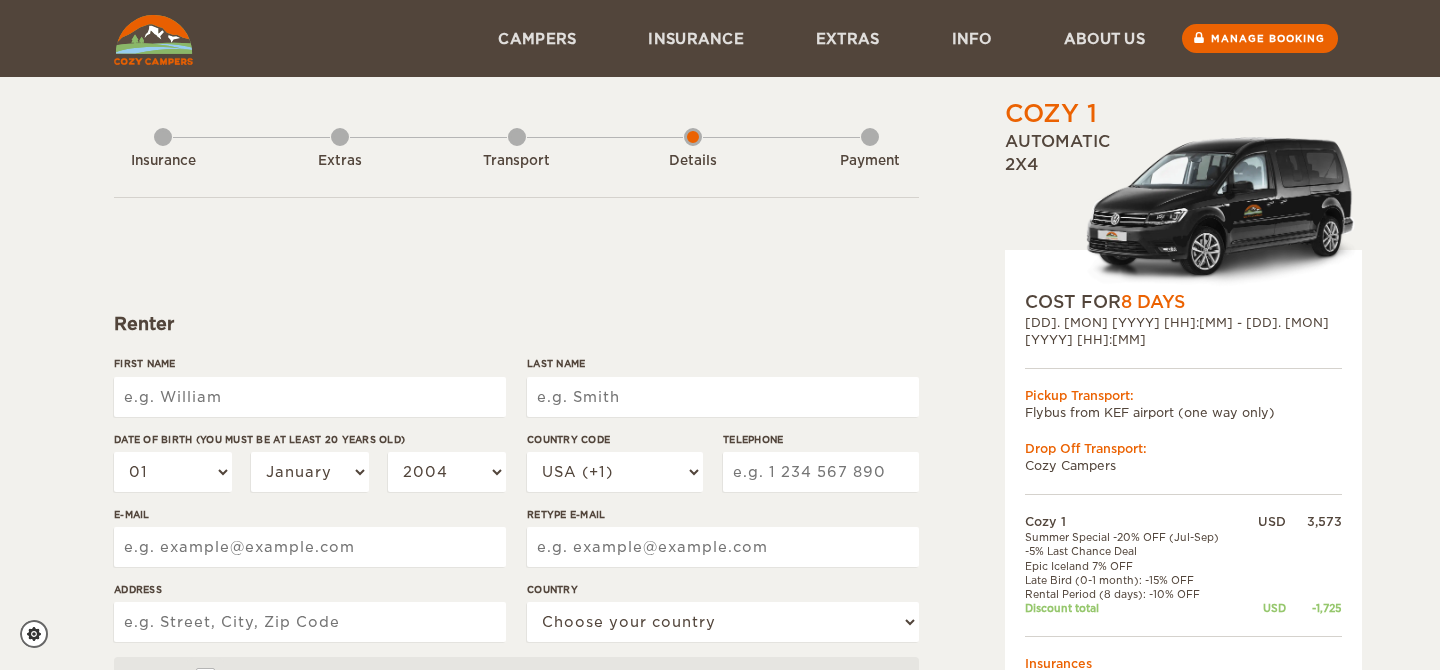 scroll, scrollTop: 0, scrollLeft: 0, axis: both 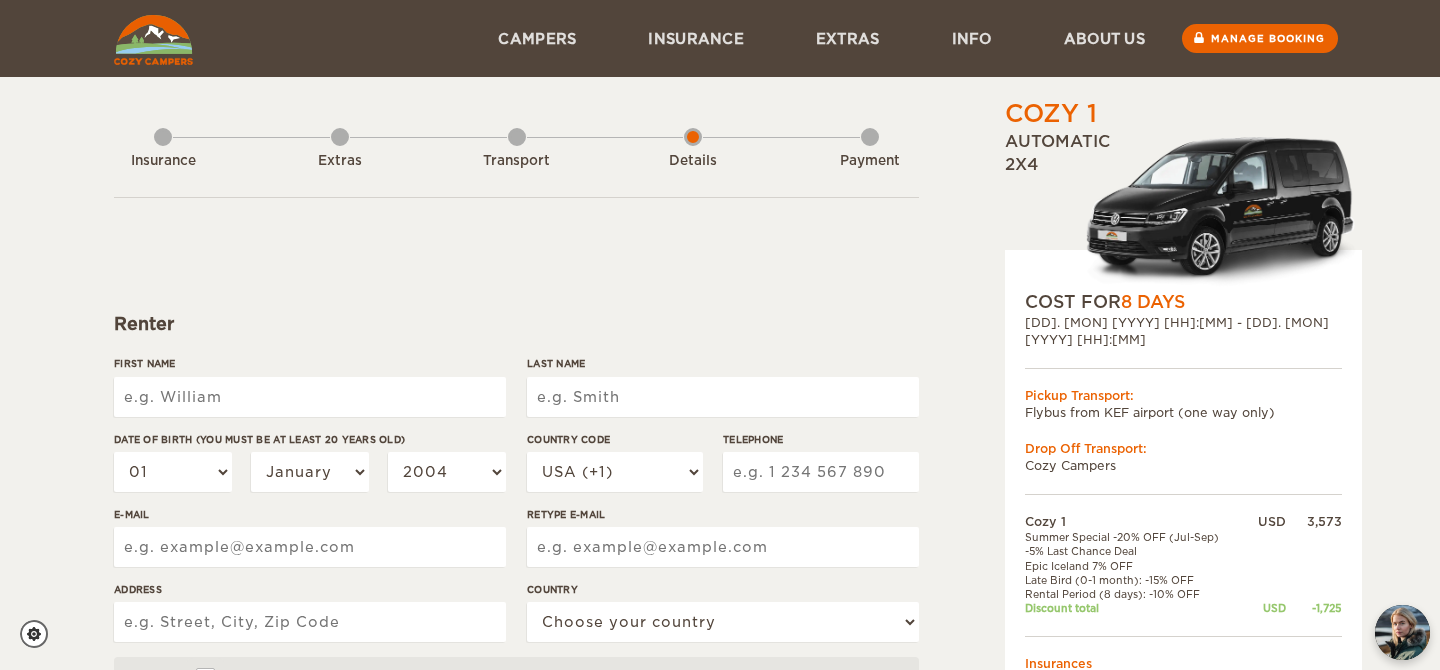 click on "First Name" at bounding box center [310, 397] 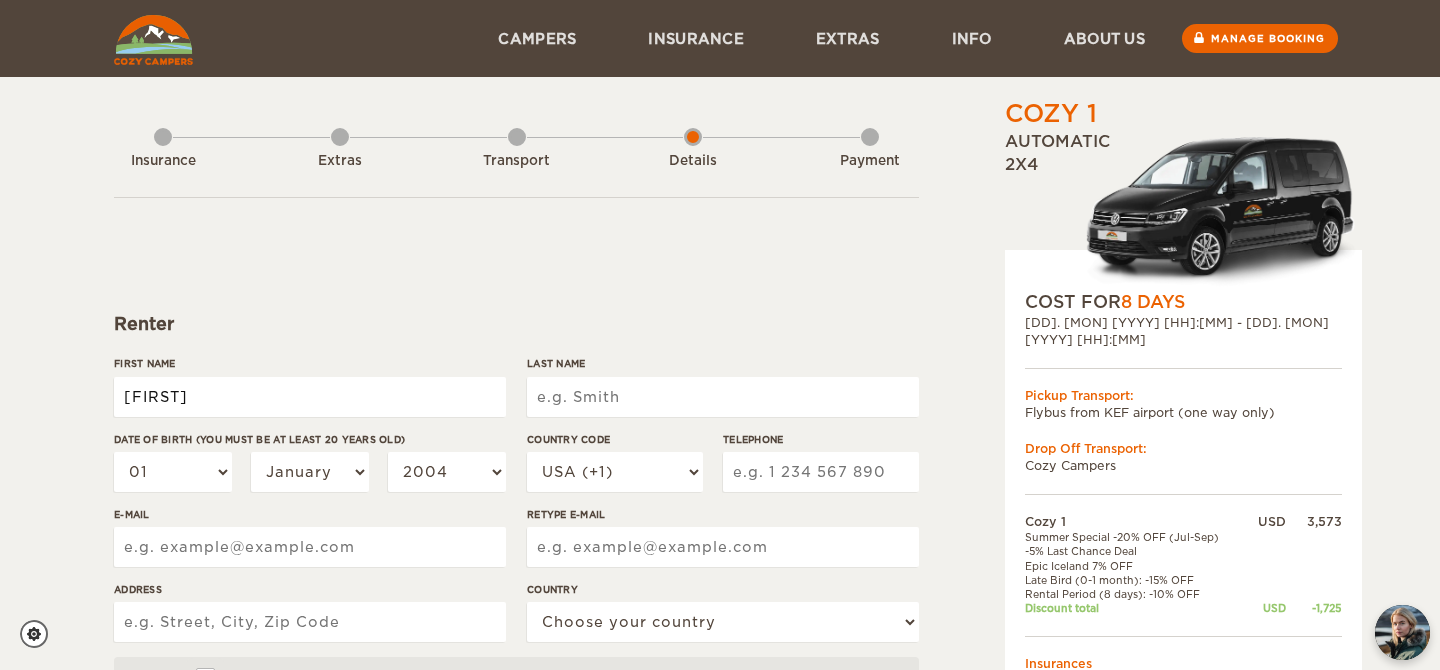 type on "[FIRST]" 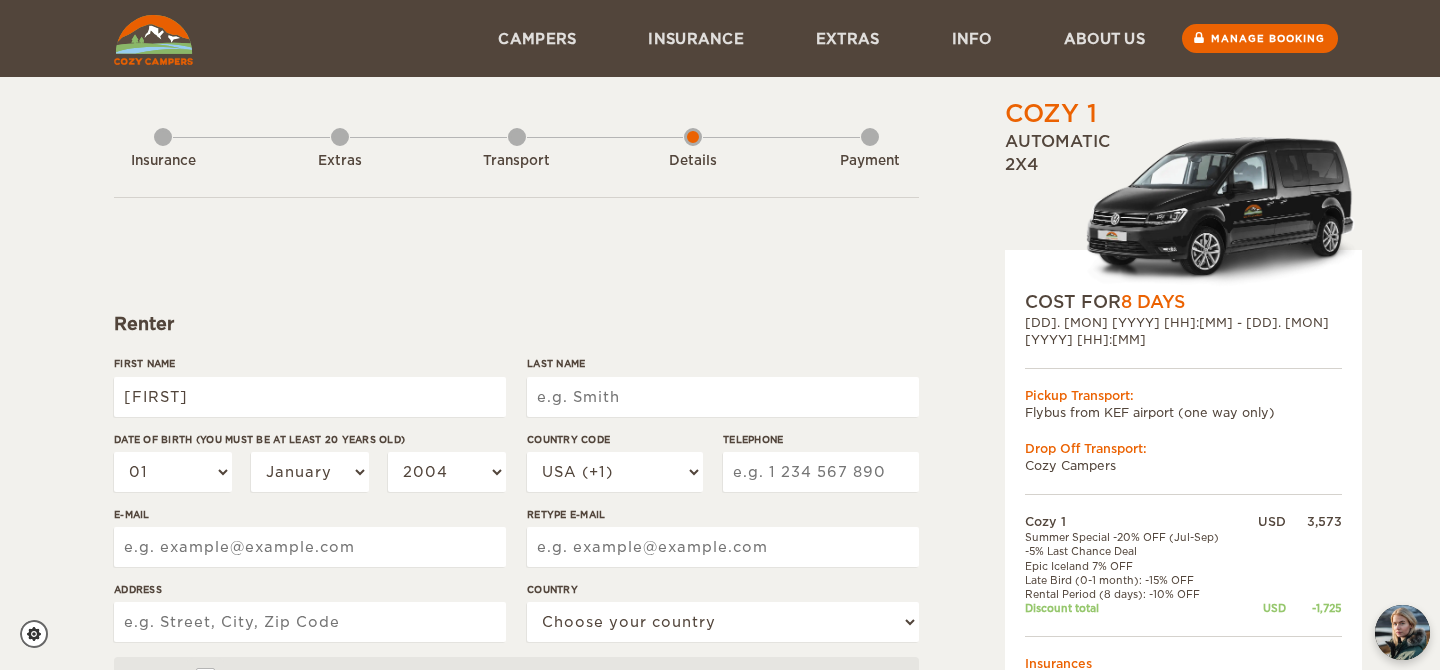 type on "[FIRST]" 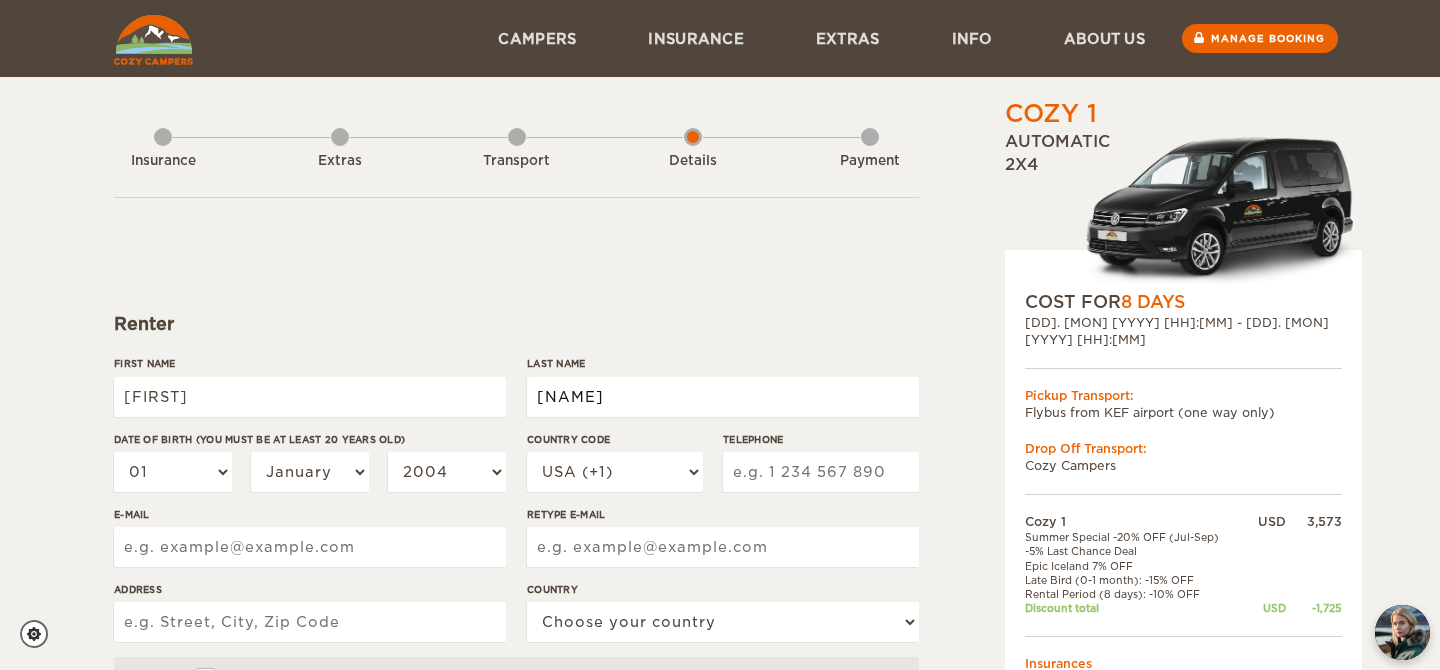 type on "Silva" 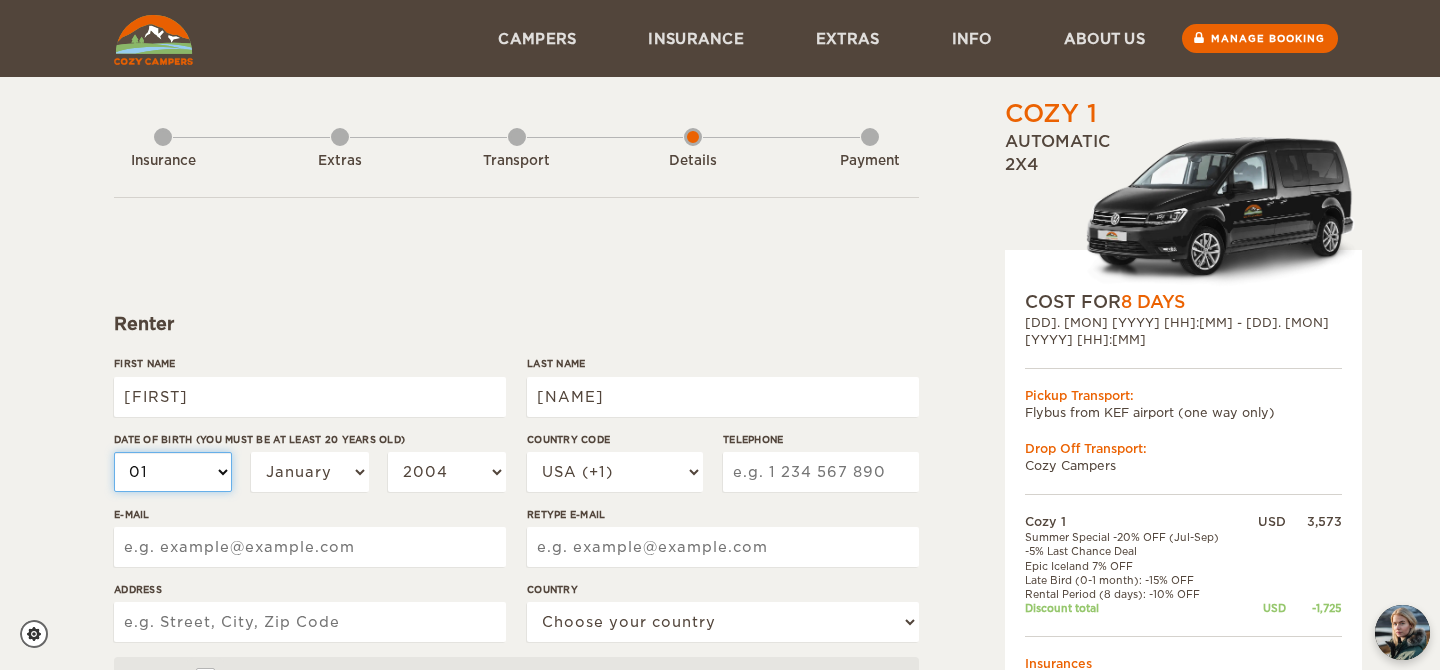 type on "Silva" 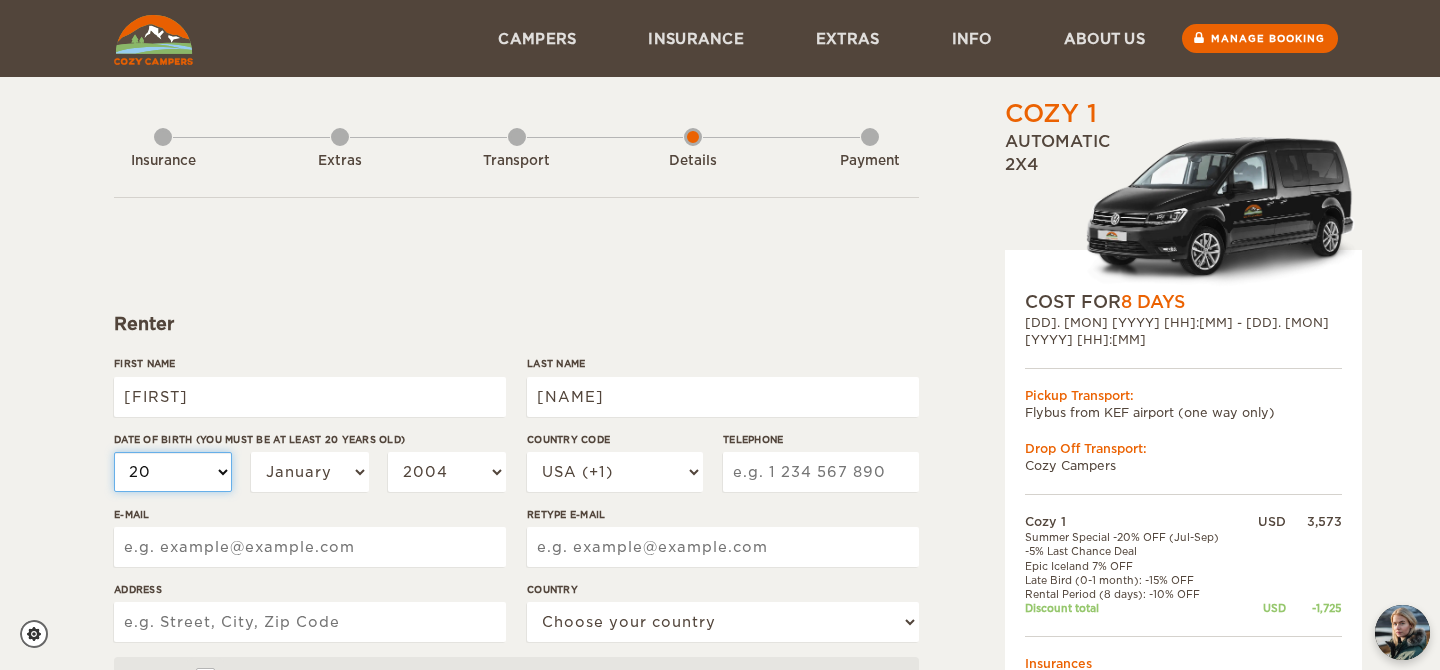 select on "20" 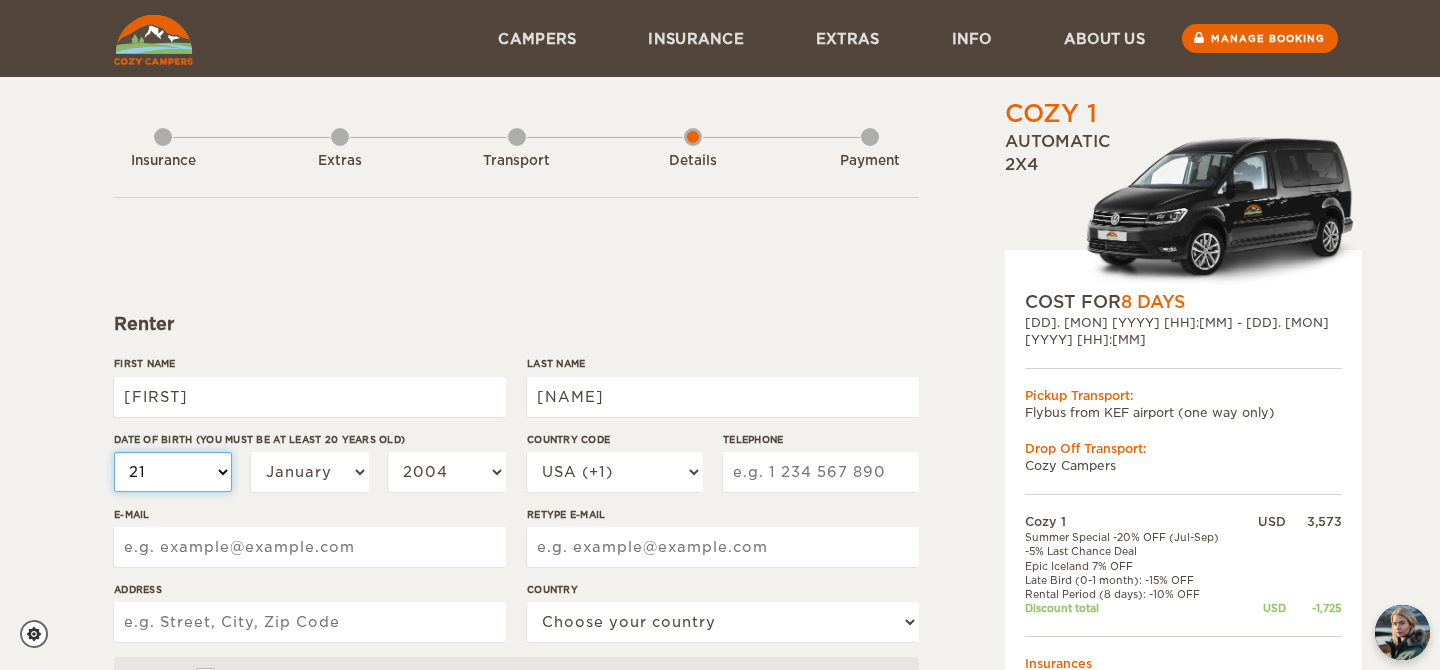 select on "21" 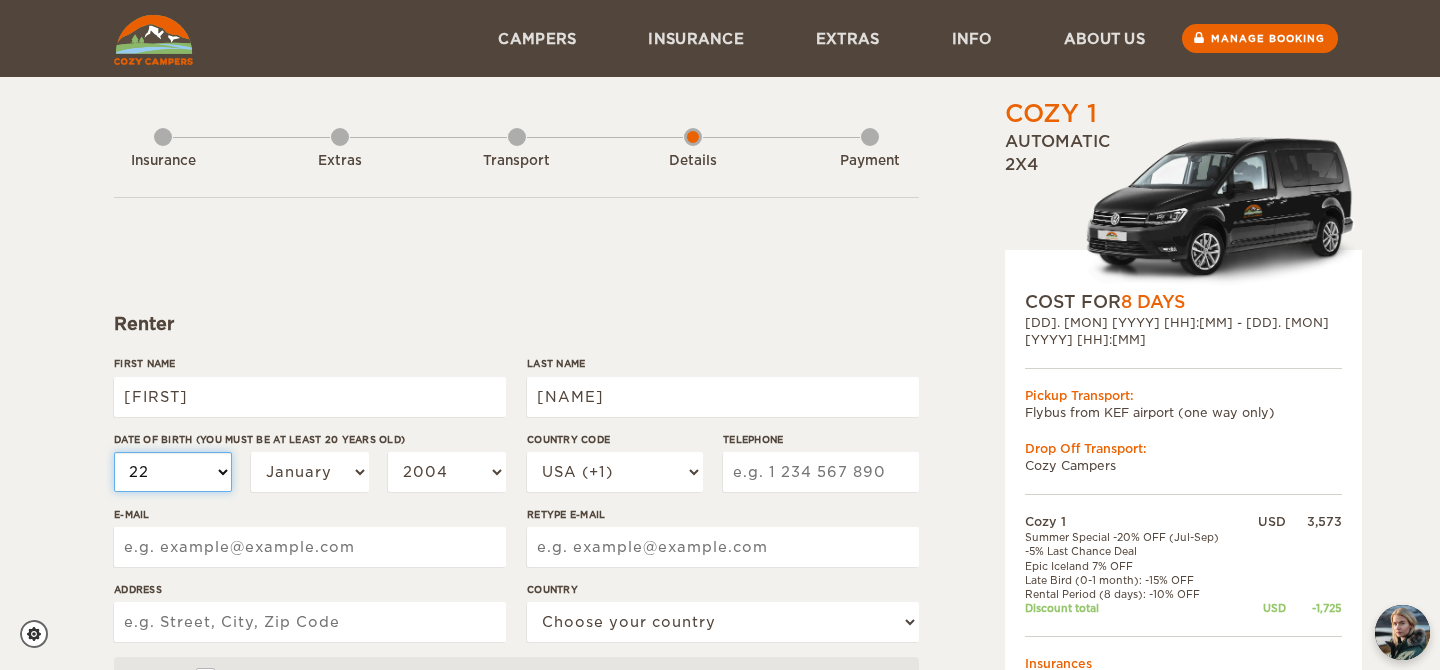 select on "22" 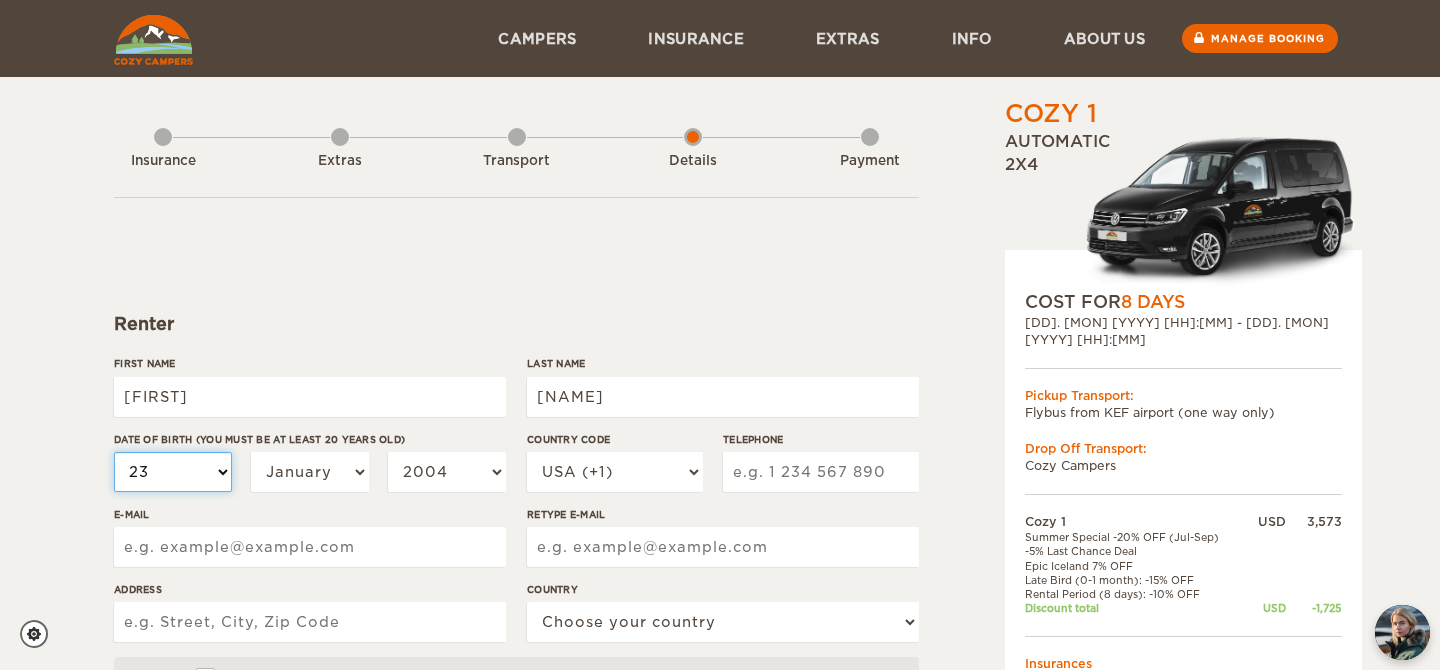 select on "23" 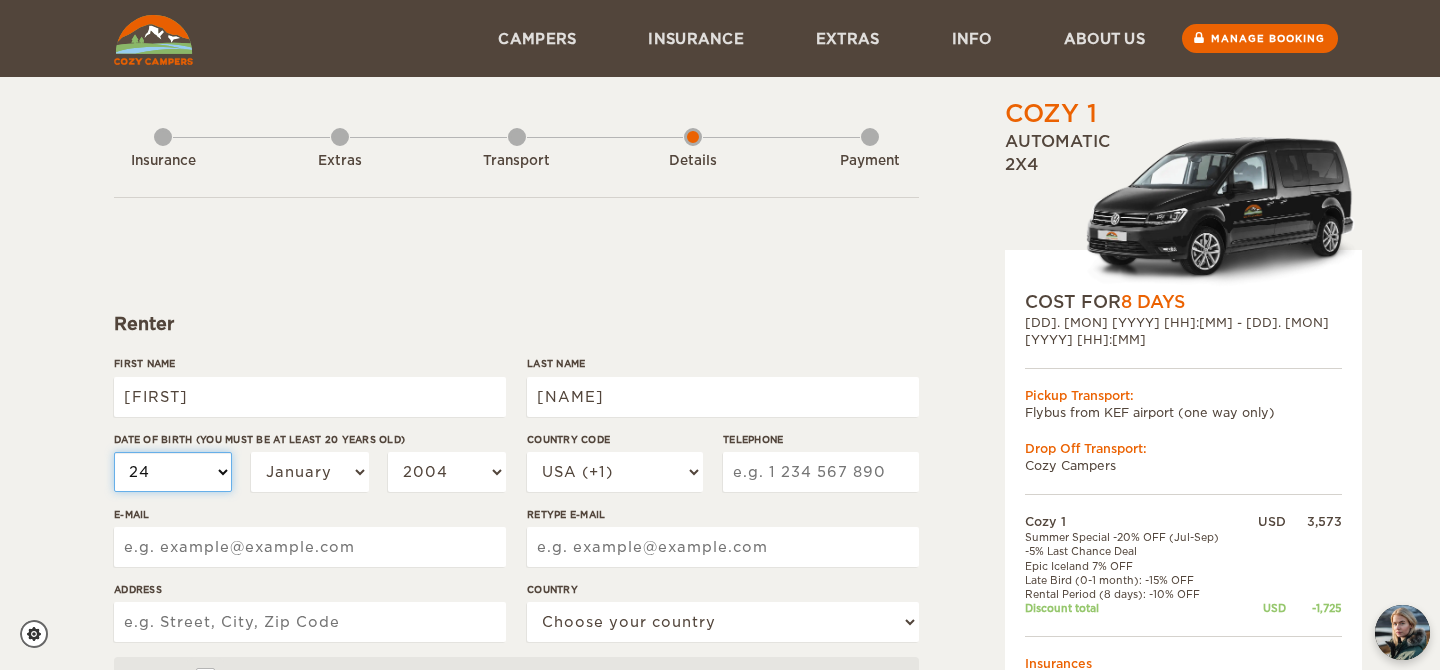 select on "24" 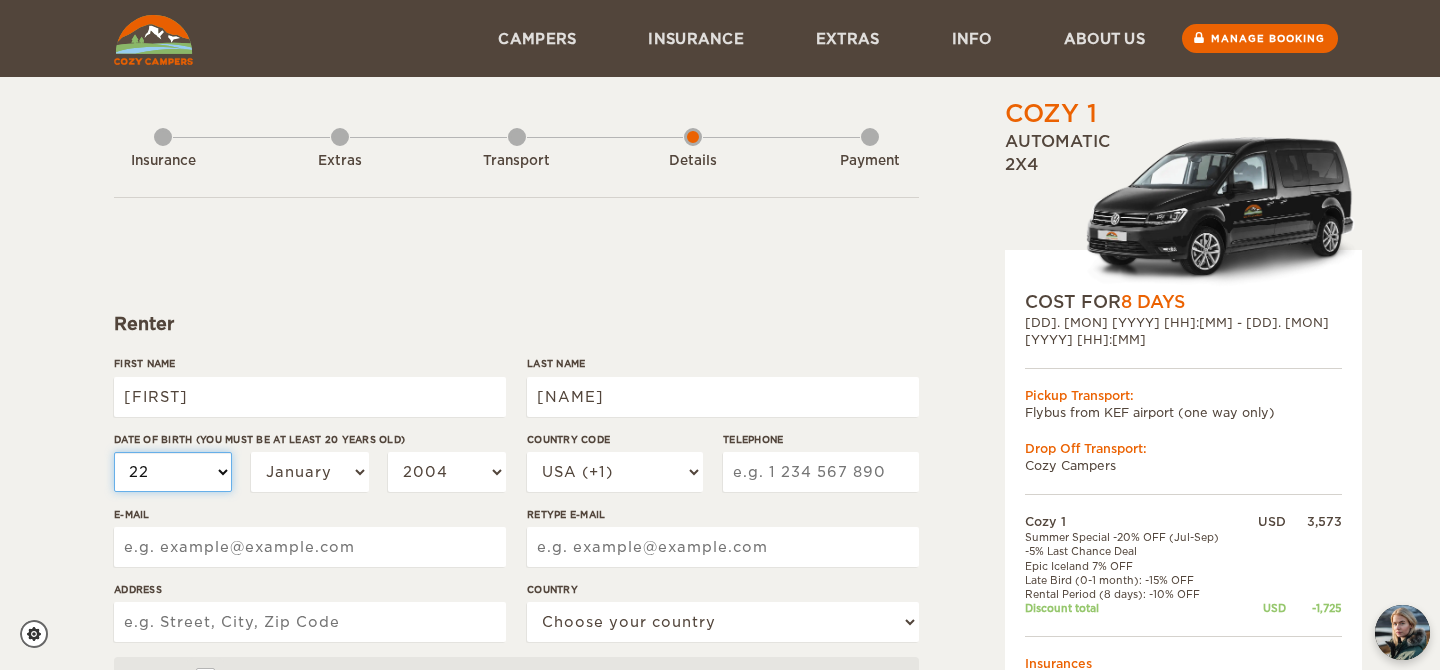 select on "22" 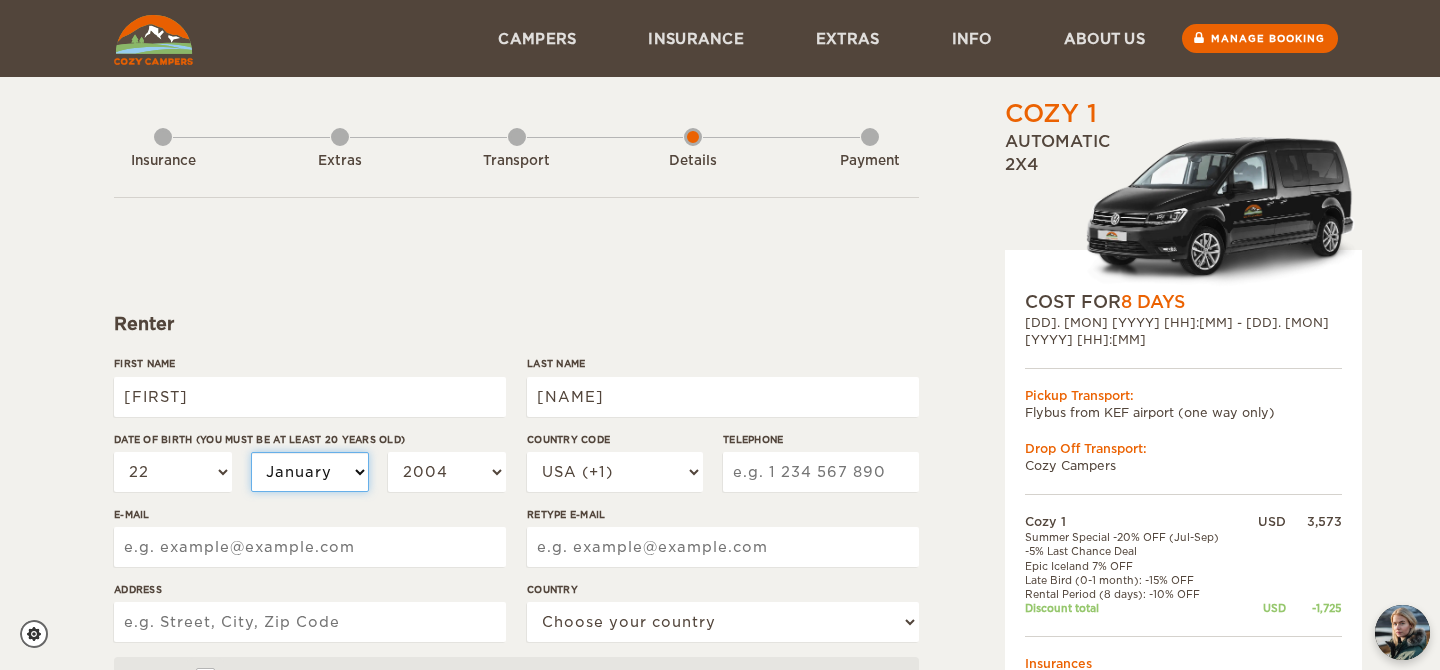click on "January
February
March
April
May
June
July
August
September
October
November
December" at bounding box center [310, 472] 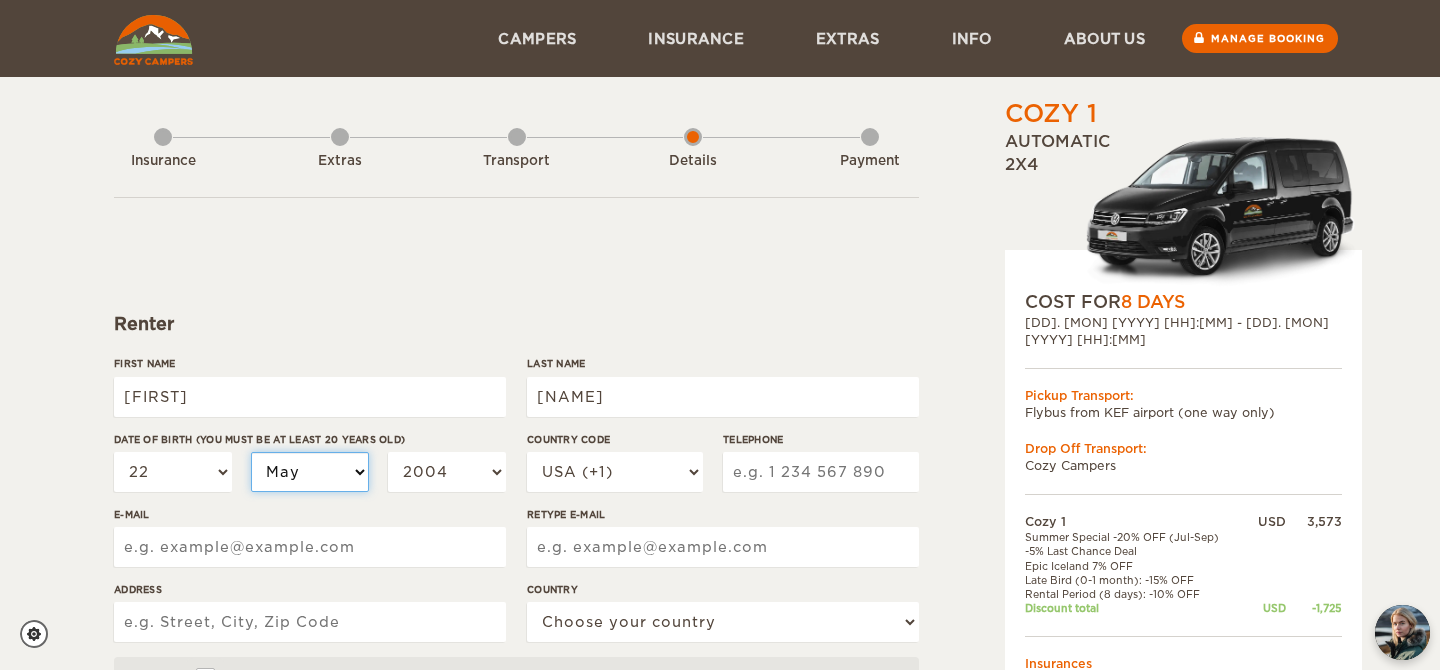 select on "05" 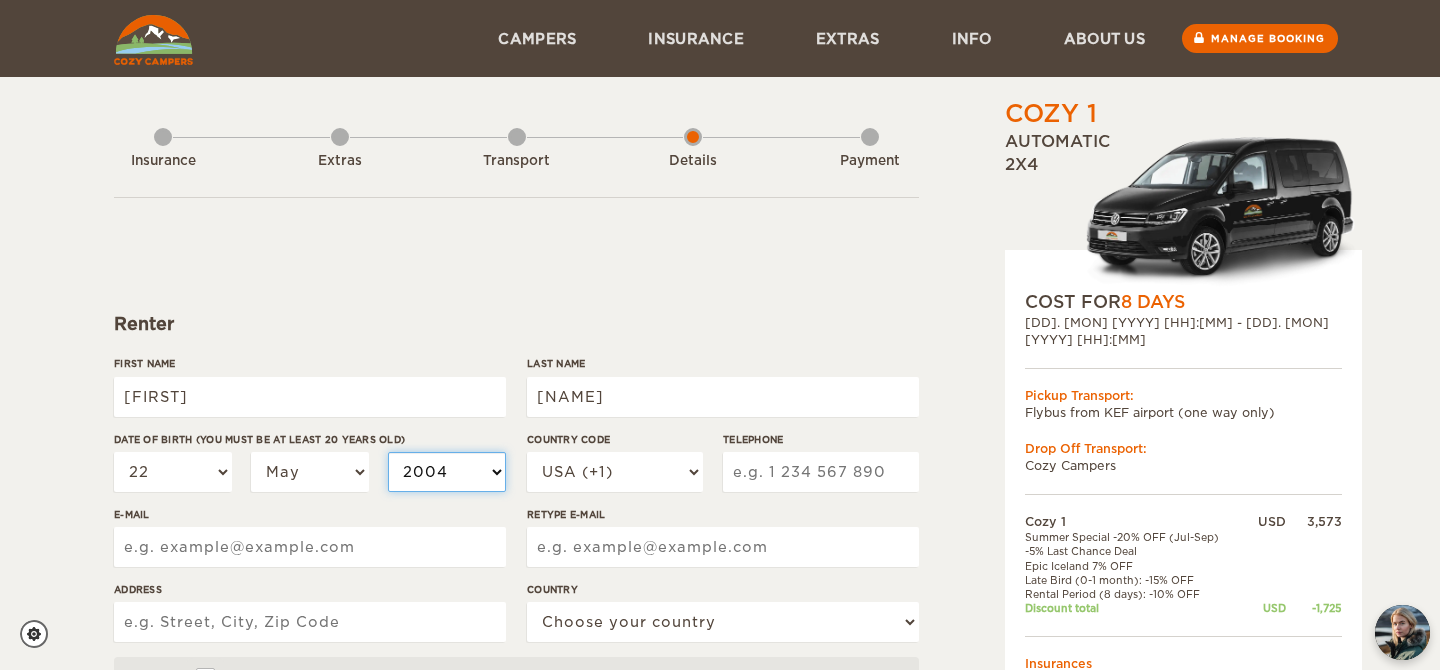 click on "2004 2003 2002 2001 2000 1999 1998 1997 1996 1995 1994 1993 1992 1991 1990 1989 1988 1987 1986 1985 1984 1983 1982 1981 1980 1979 1978 1977 1976 1975 1974 1973 1972 1971 1970 1969 1968 1967 1966 1965 1964 1963 1962 1961 1960 1959 1958 1957 1956 1955 1954 1953 1952 1951 1950 1949 1948 1947 1946 1945 1944 1943 1942 1941 1940 1939 1938 1937 1936 1935 1934 1933 1932 1931 1930 1929 1928 1927 1926 1925 1924 1923 1922 1921 1920 1919 1918 1917 1916 1915 1914 1913 1912 1911 1910 1909 1908 1907 1906 1905 1904 1903 1902 1901 1900 1899 1898 1897 1896 1895 1894 1893 1892 1891 1890 1889 1888 1887 1886 1885 1884 1883 1882 1881 1880 1879 1878 1877 1876 1875" at bounding box center (447, 472) 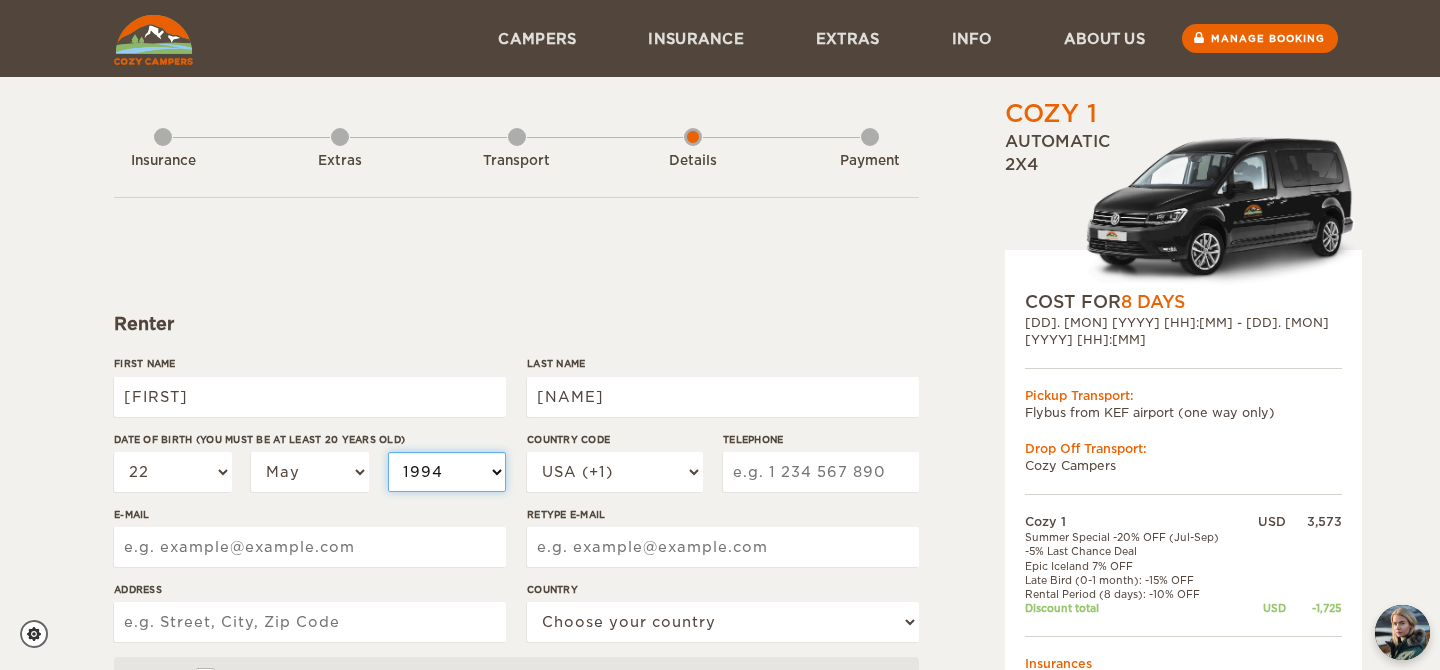 select on "1994" 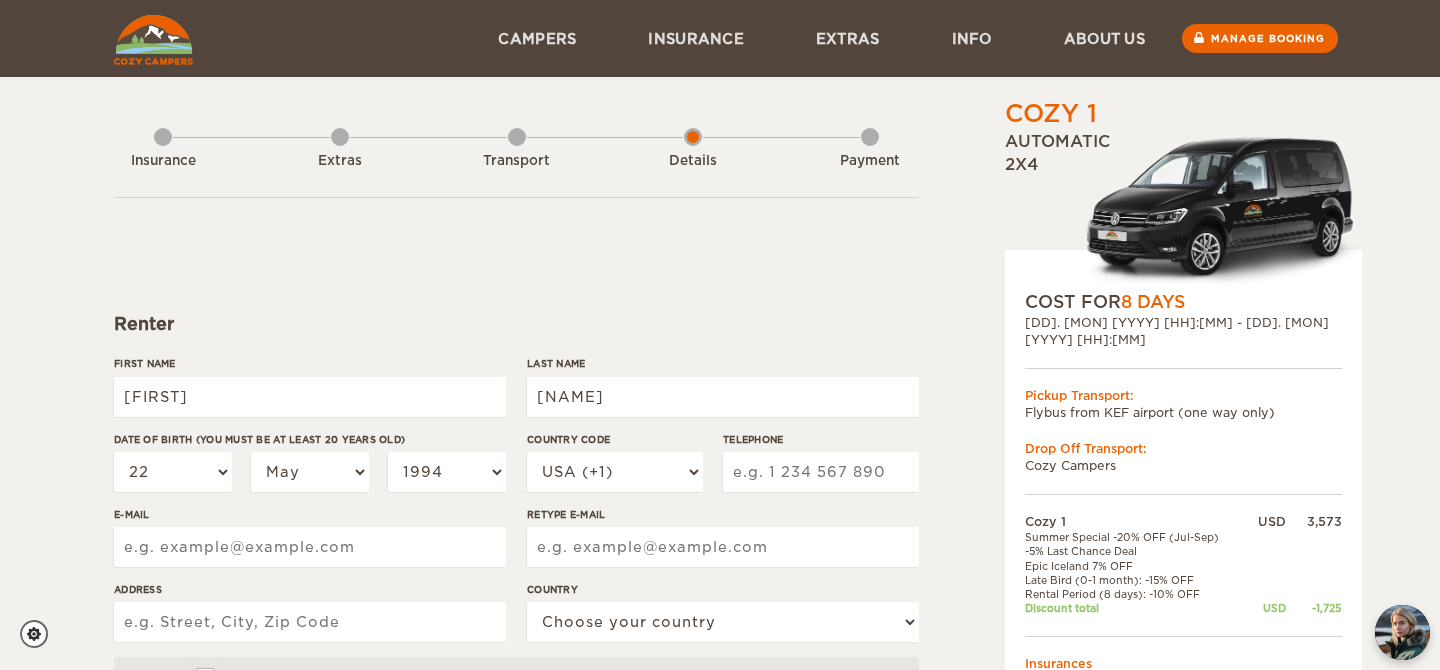 click on "Telephone" at bounding box center [821, 472] 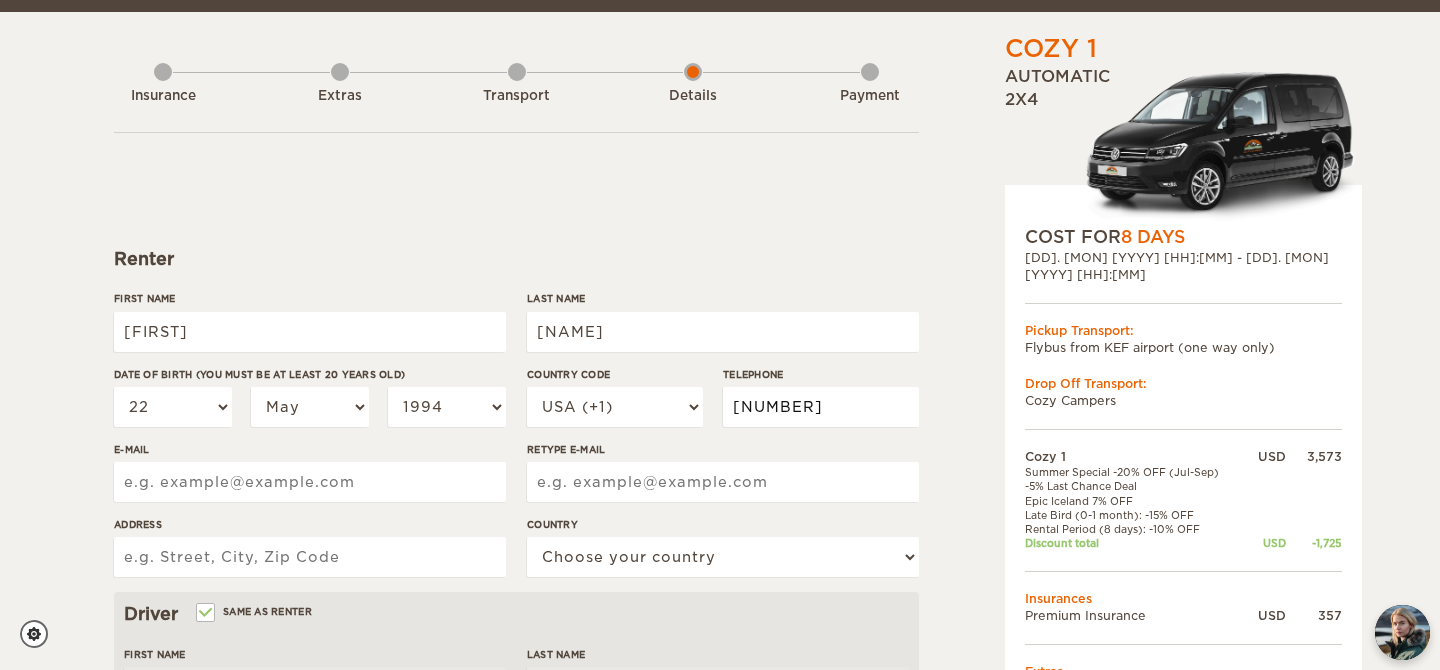 scroll, scrollTop: 78, scrollLeft: 0, axis: vertical 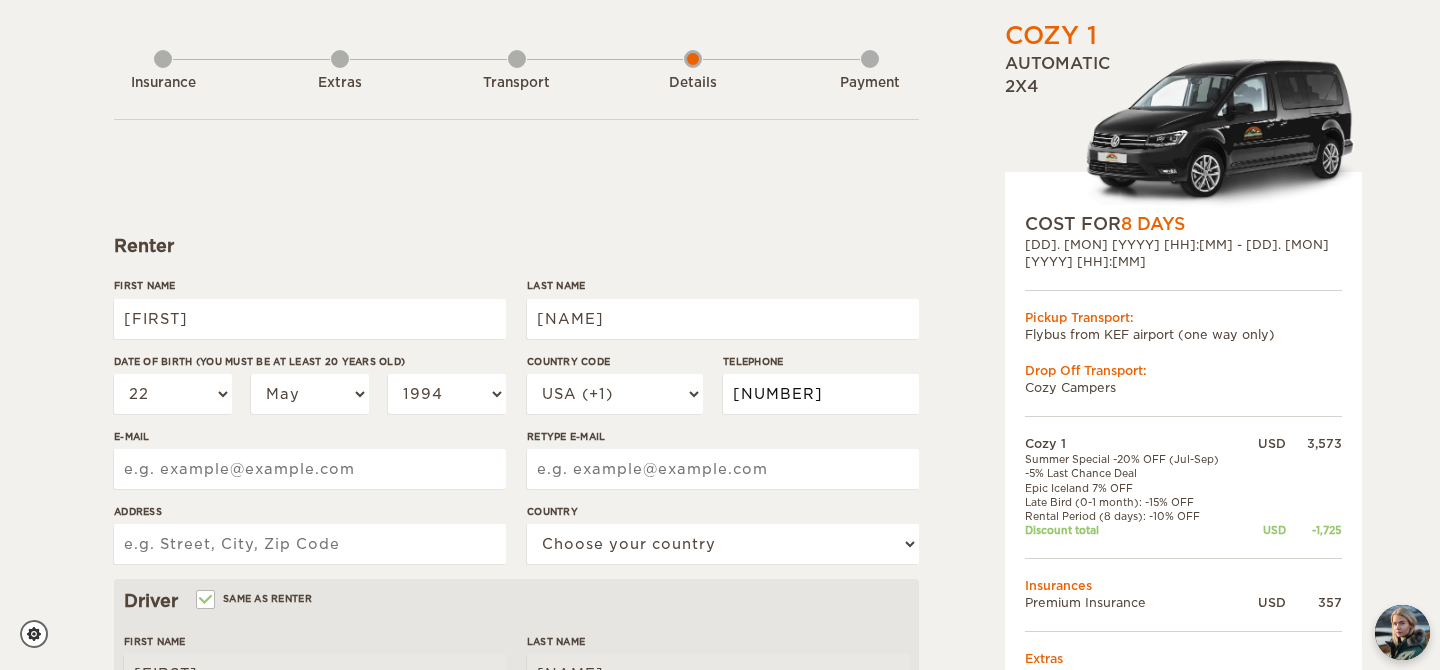 type on "[PHONE]" 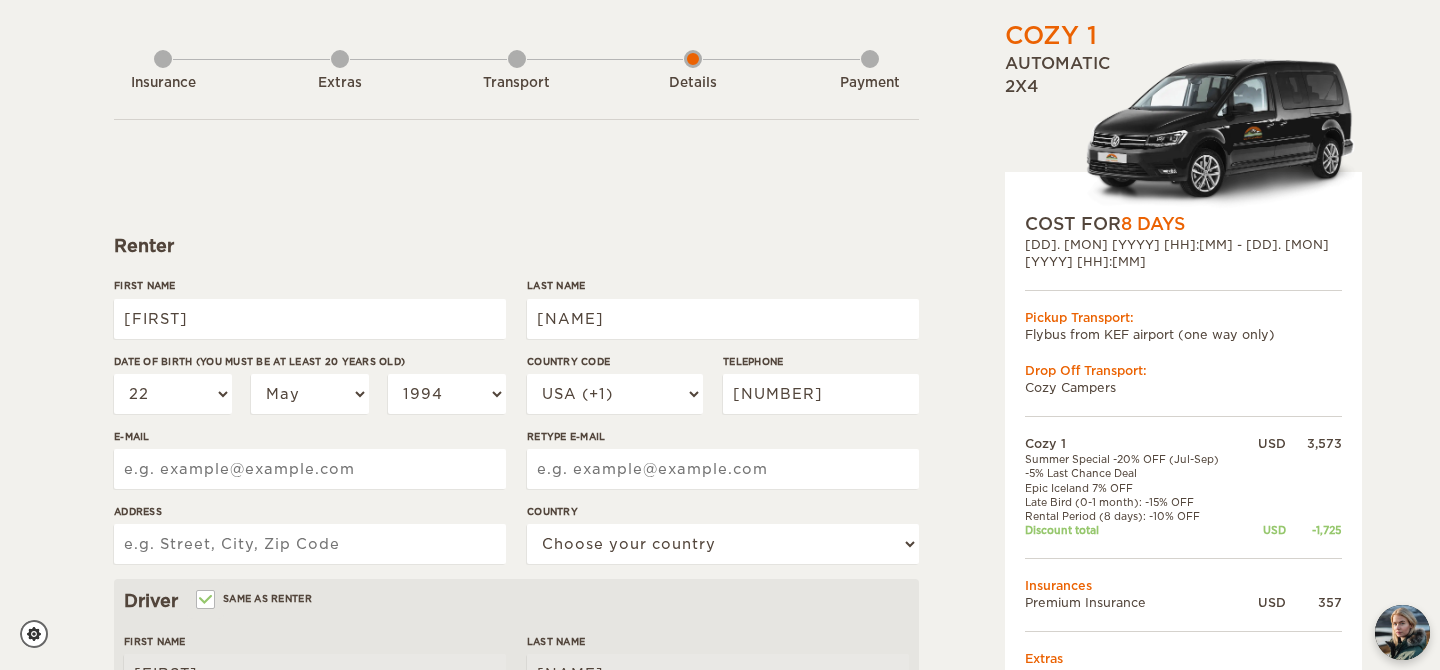 click on "E-mail" at bounding box center [310, 469] 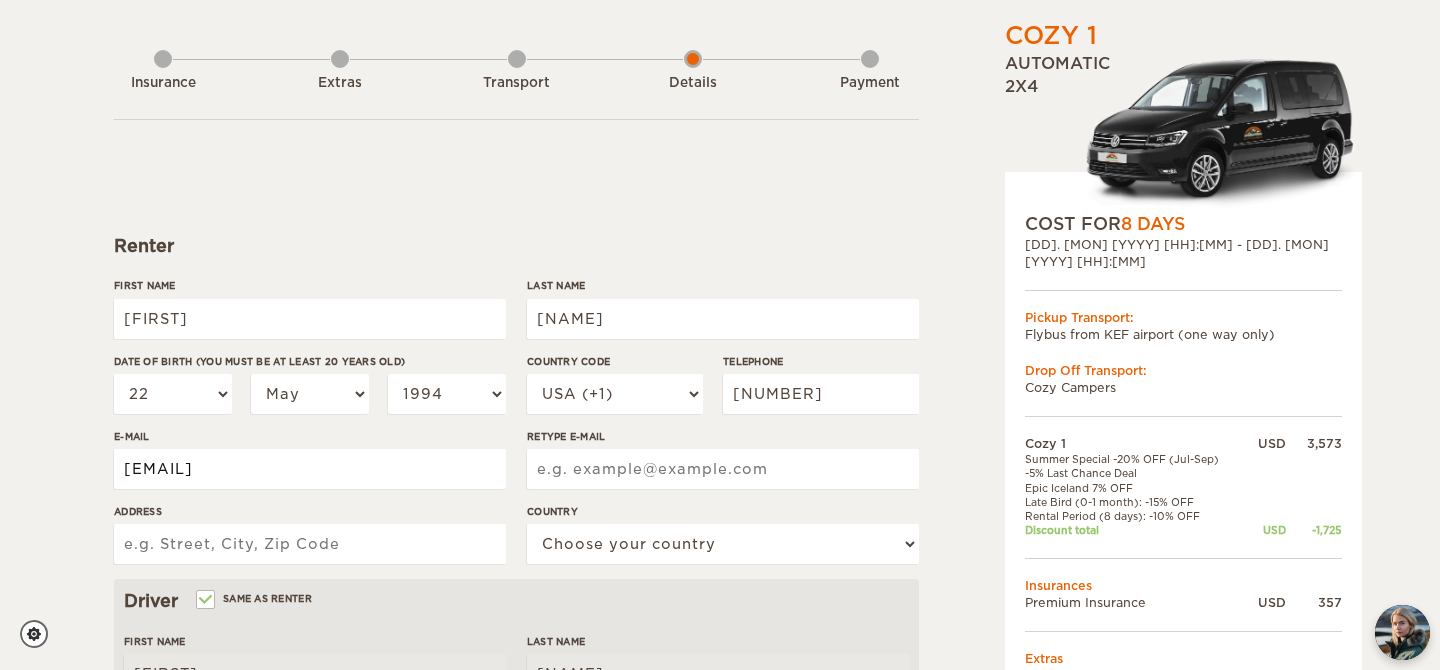 type on "[EMAIL]" 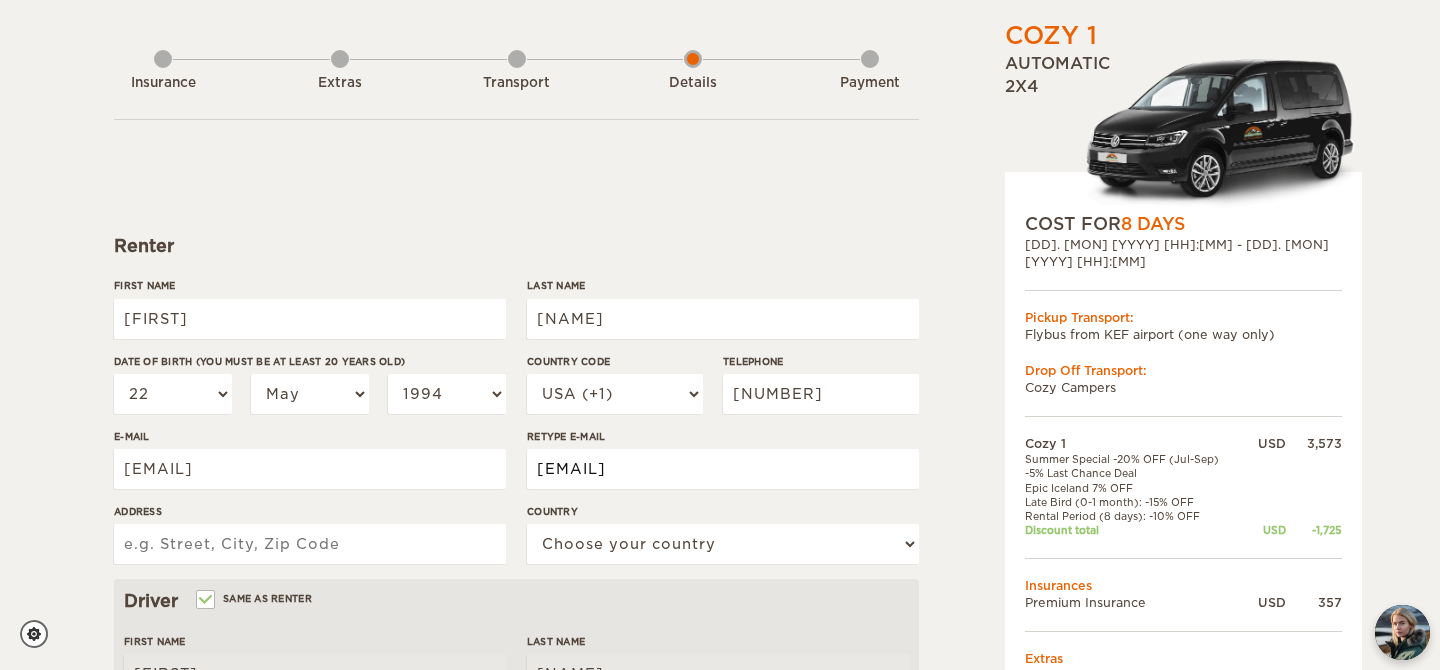 type on "[EMAIL]" 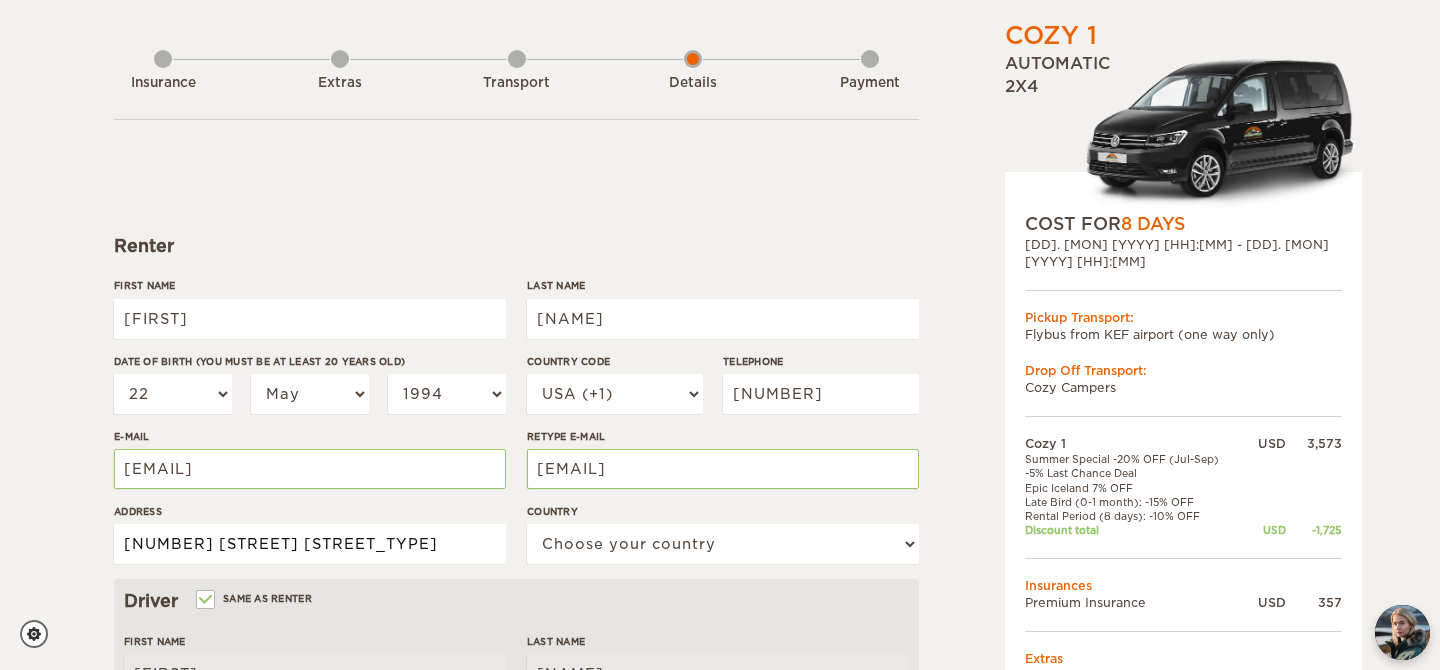 type on "[NUMBER] [STREET] [STREET_SUFFIX]" 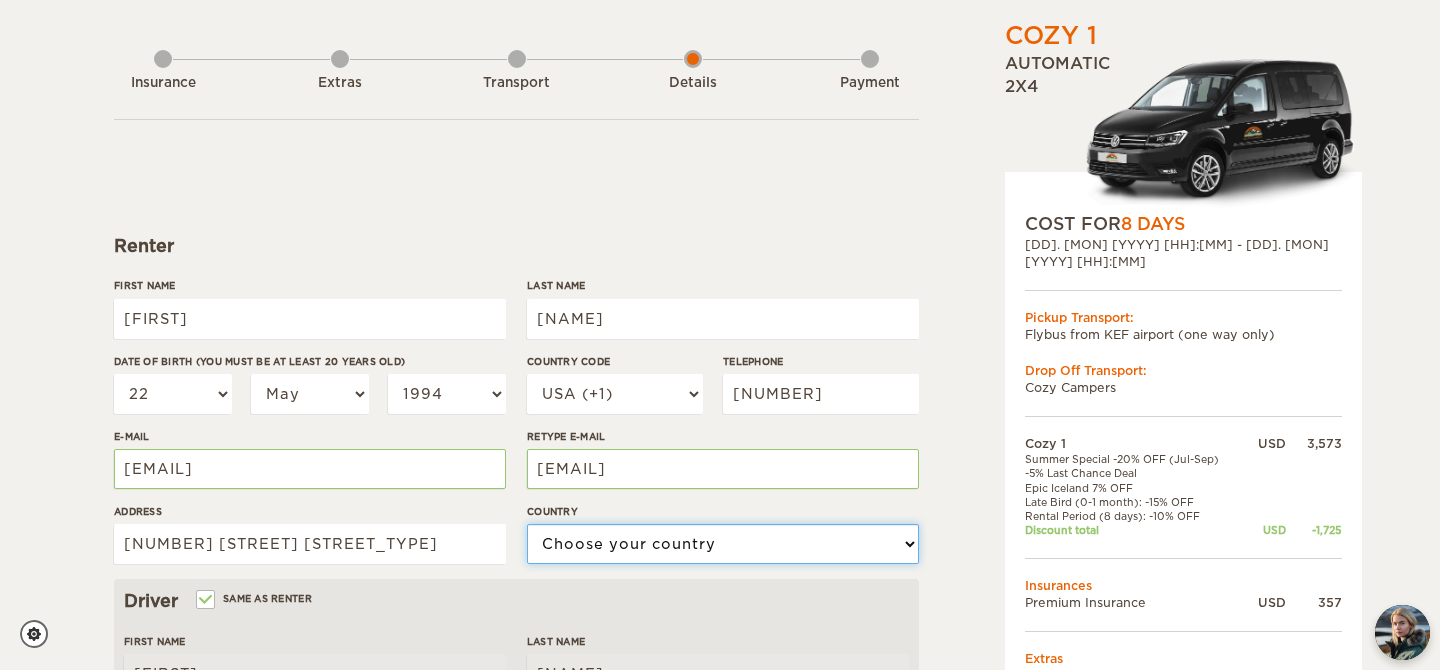 select on "222" 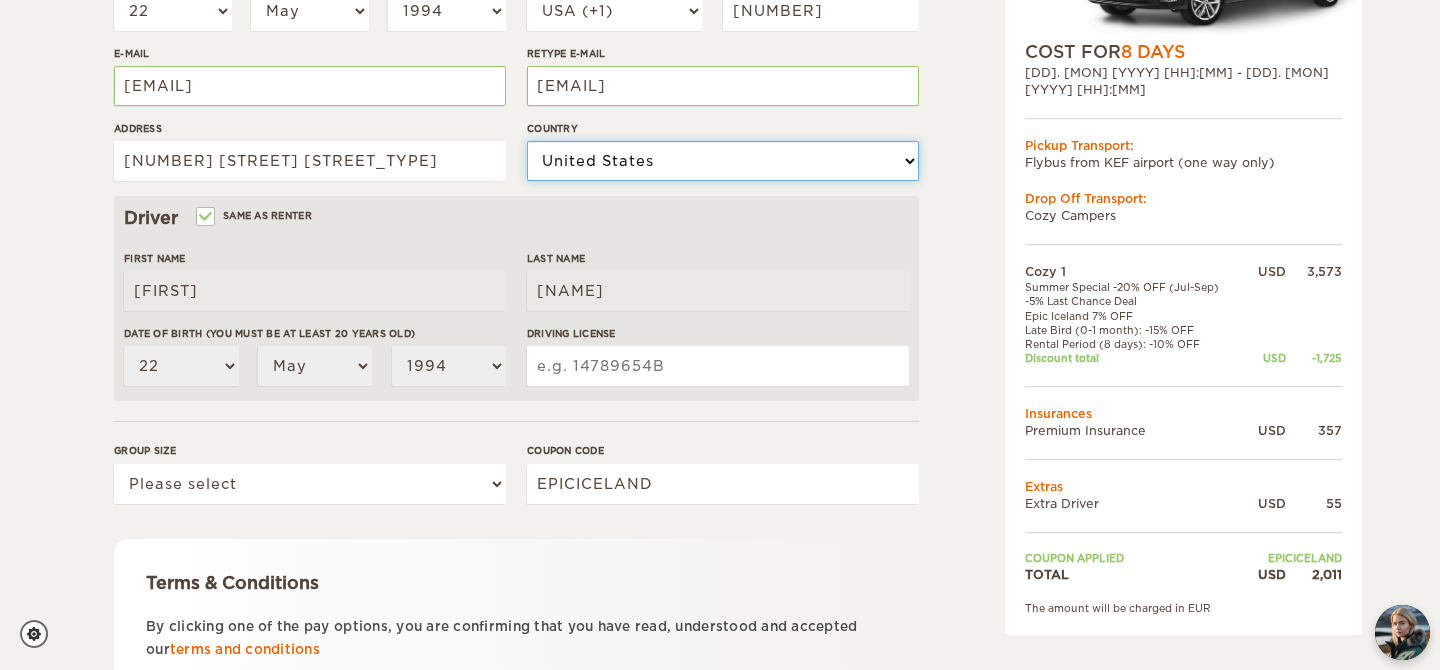 scroll, scrollTop: 468, scrollLeft: 0, axis: vertical 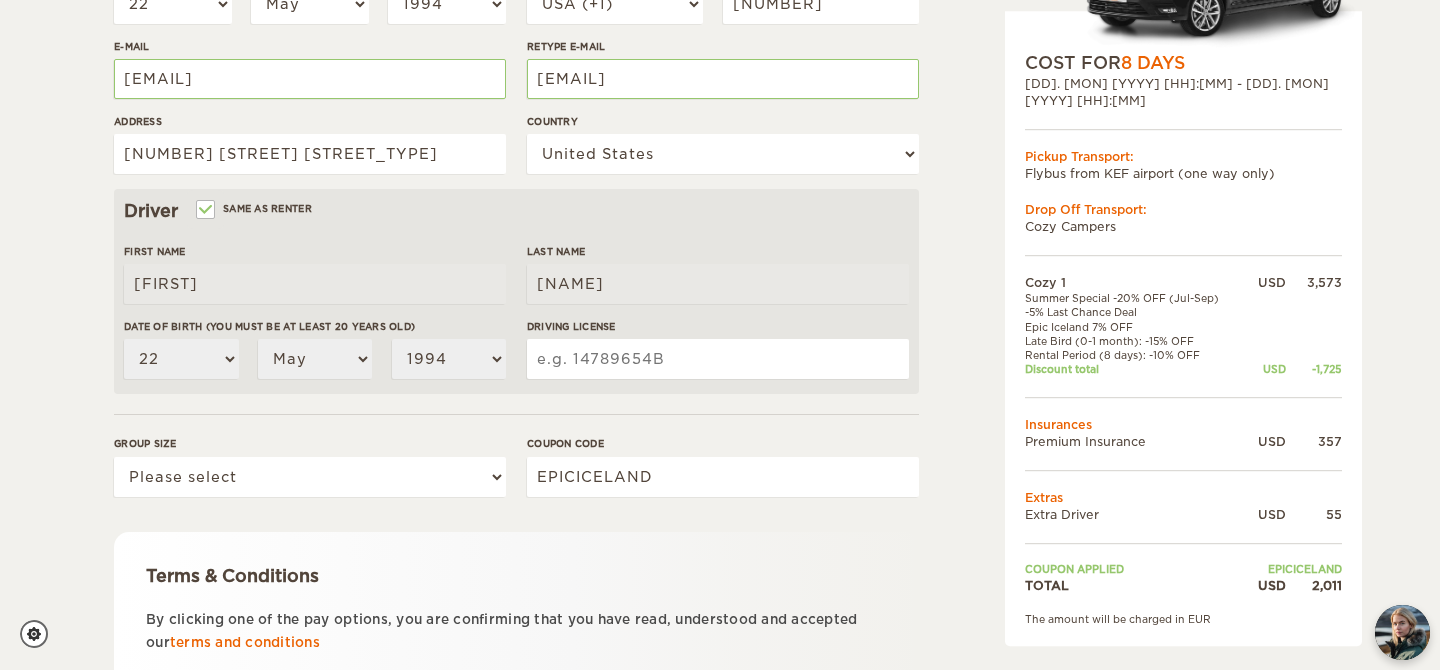 click on "Driving License" at bounding box center [718, 359] 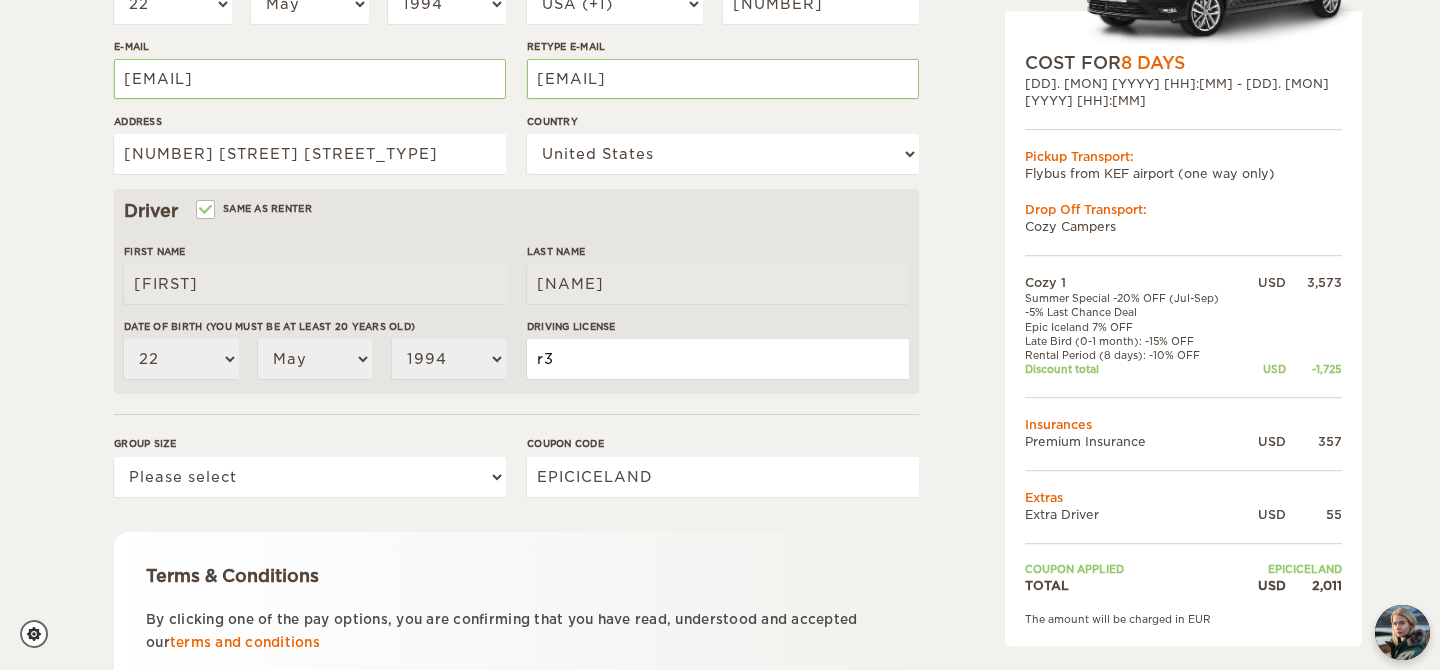 type on "r" 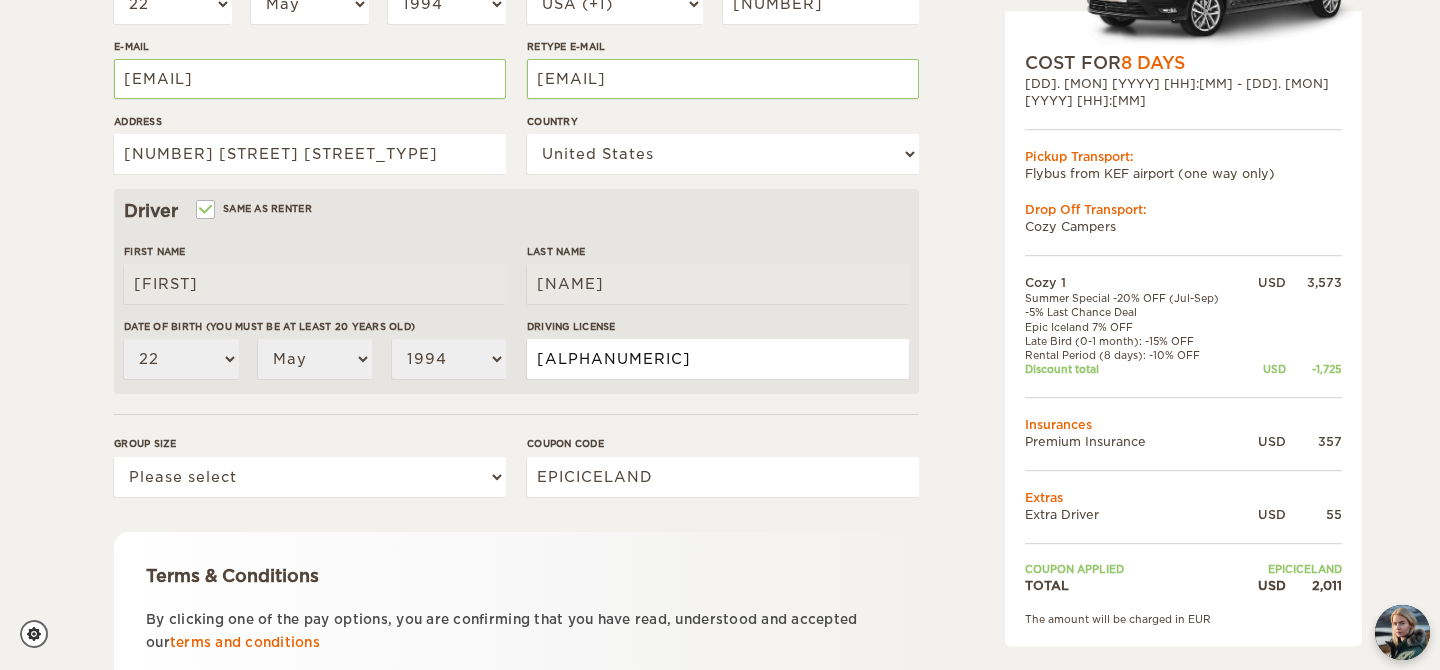 type on "[CREDIT_CARD]" 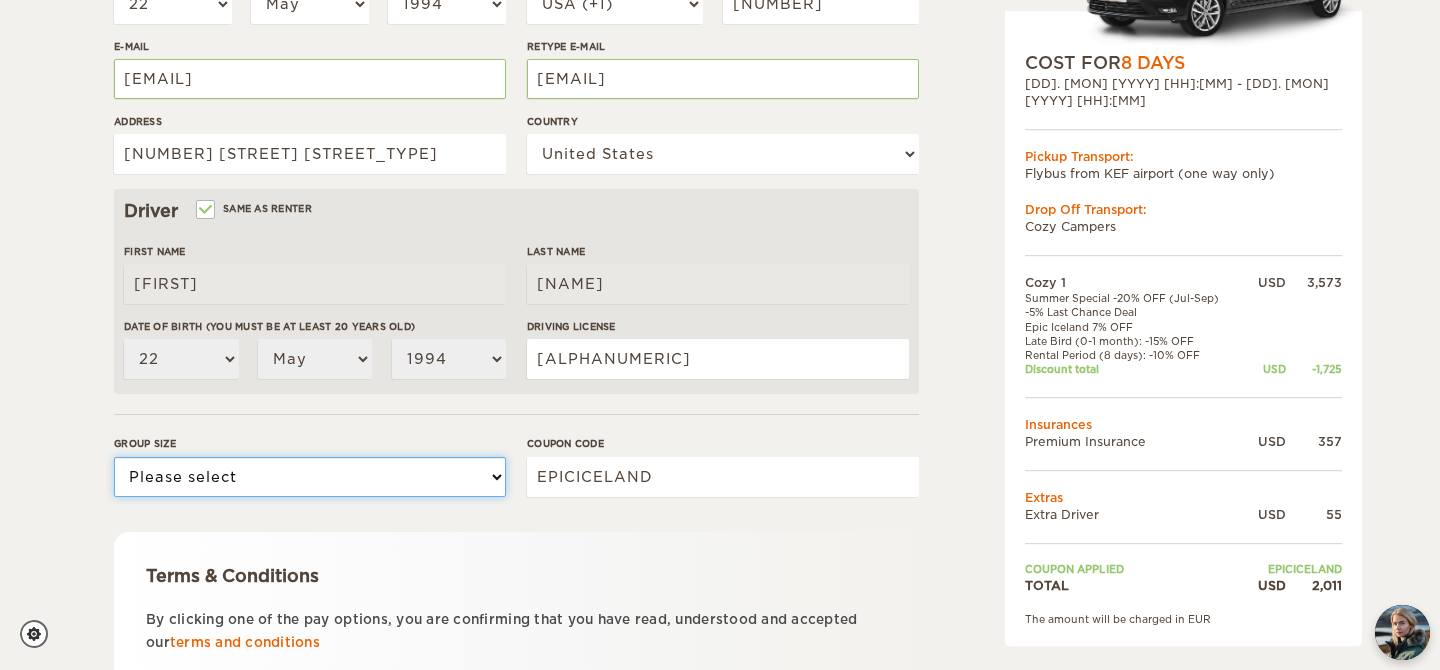 click on "Please select
1 2" at bounding box center (310, 477) 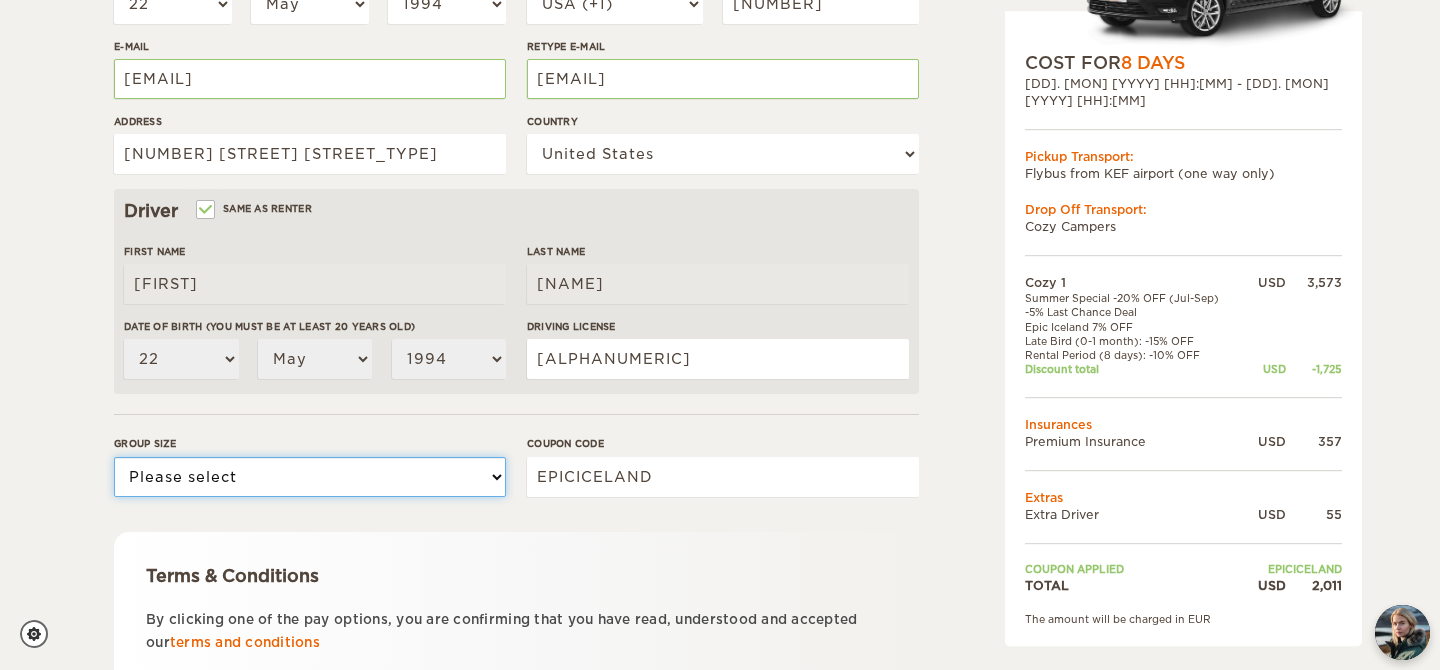 select on "2" 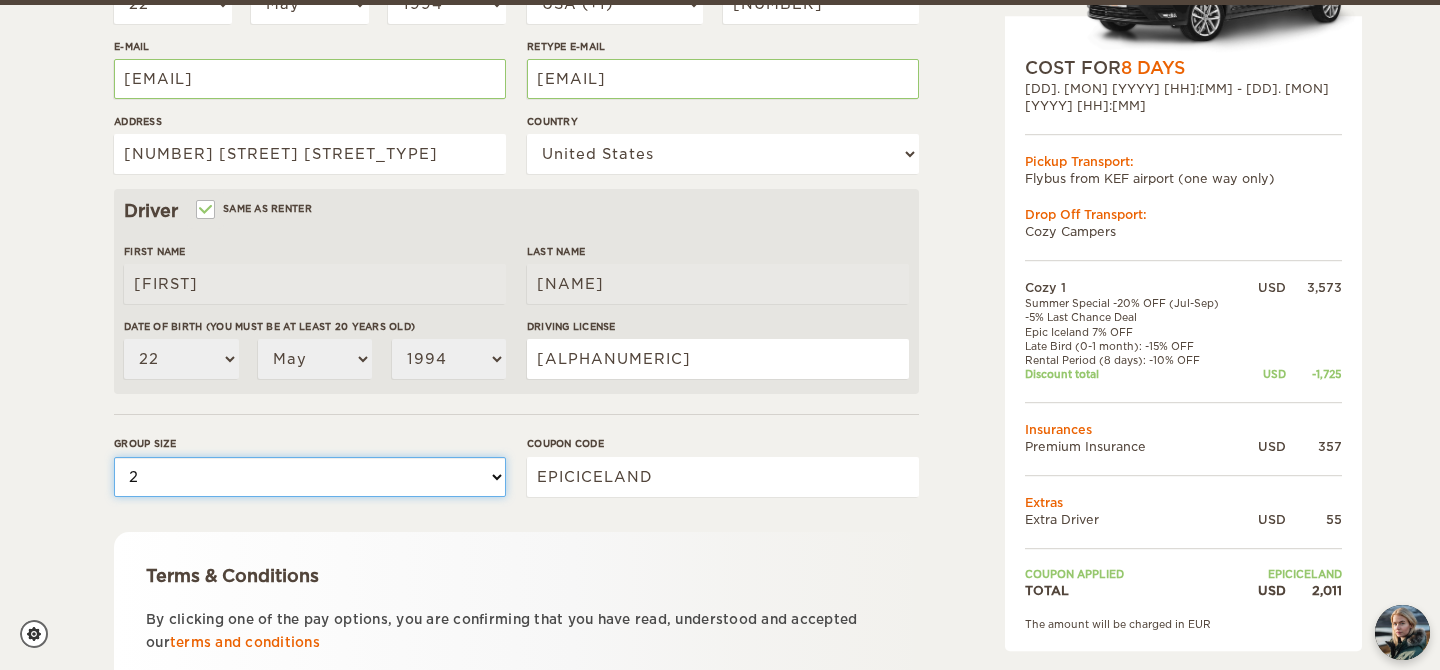 scroll, scrollTop: 631, scrollLeft: 0, axis: vertical 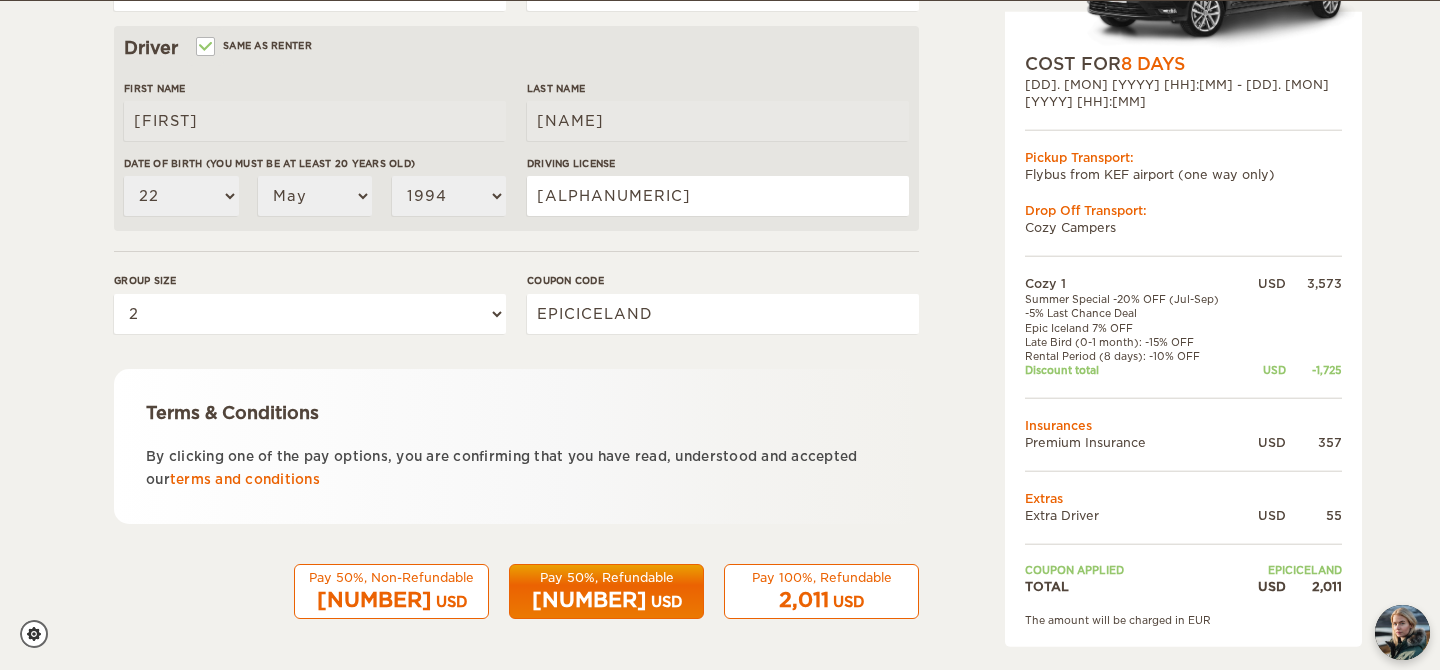 click on "2,011
USD" at bounding box center (821, 600) 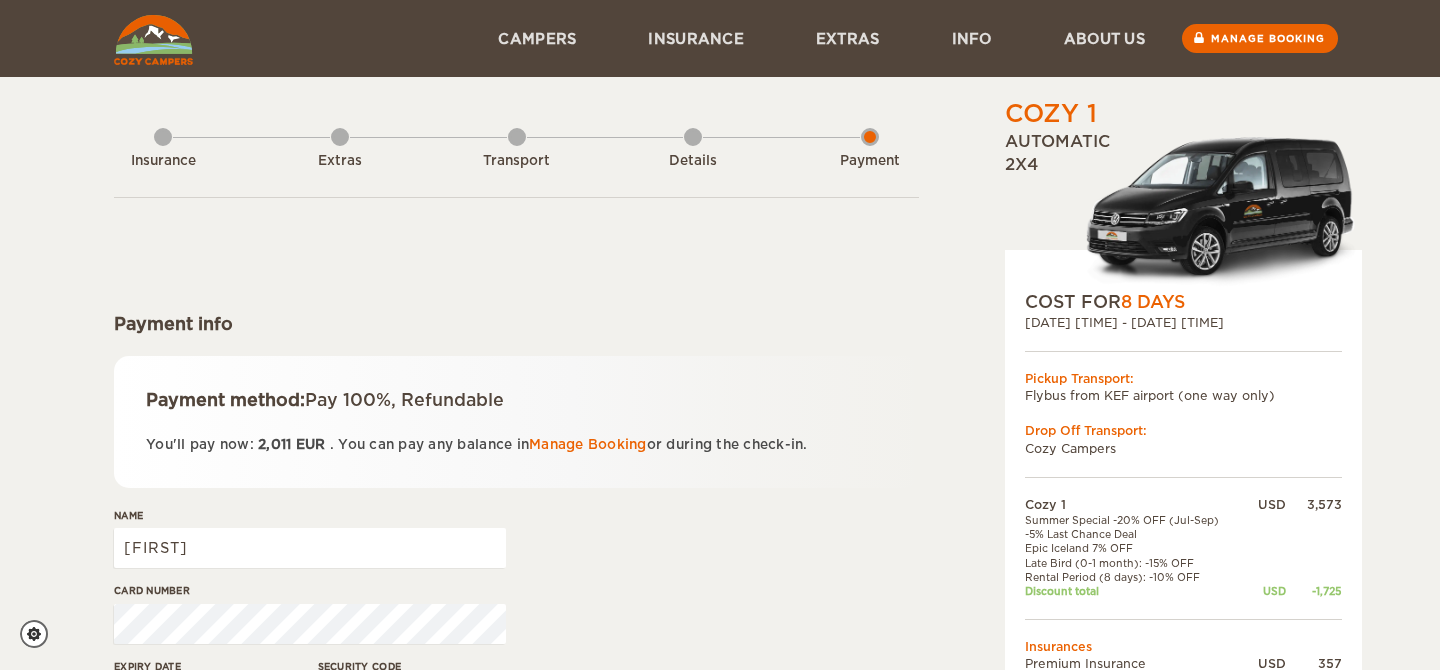 scroll, scrollTop: 0, scrollLeft: 0, axis: both 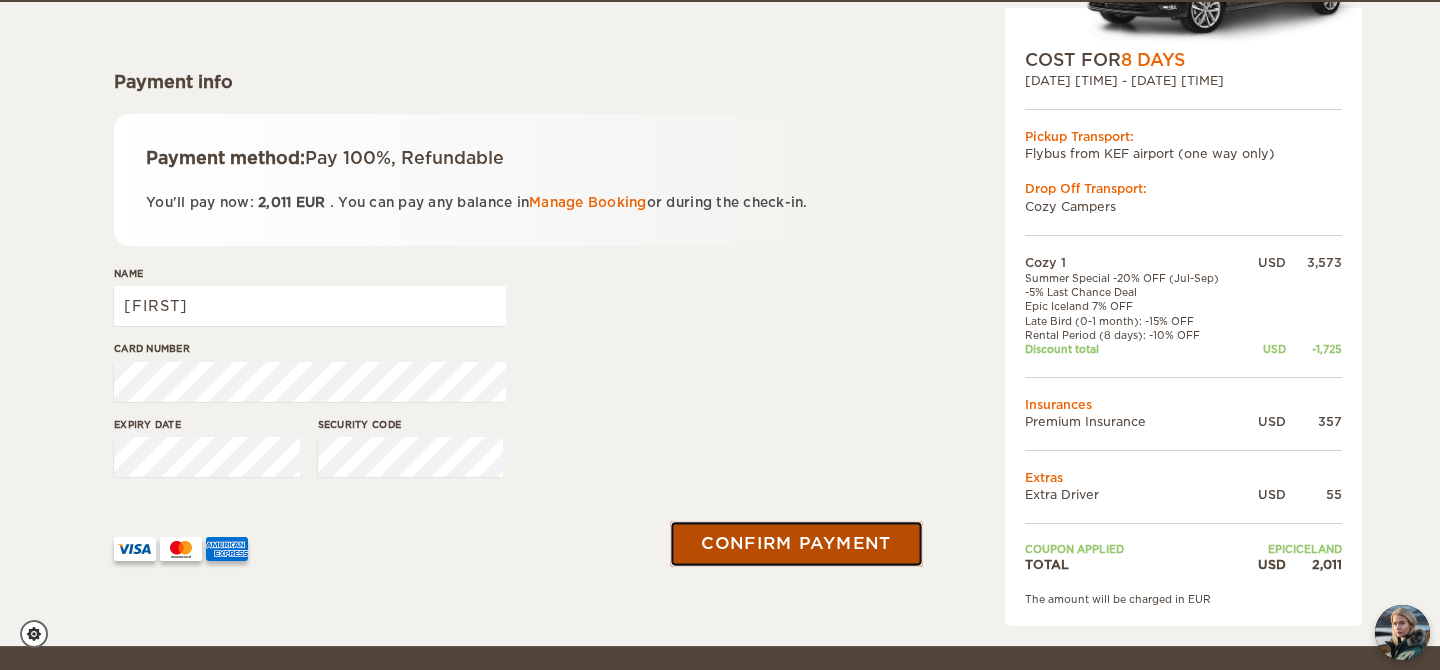 click on "Confirm payment" at bounding box center [796, 543] 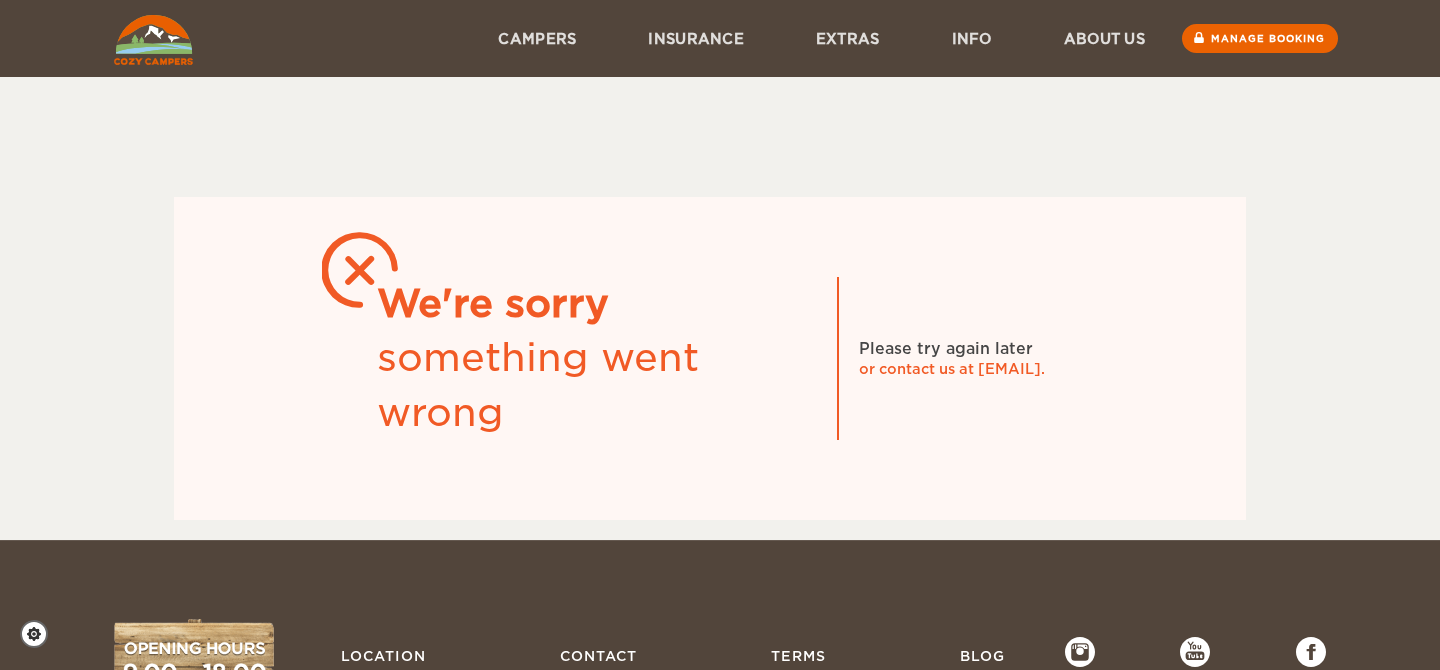 scroll, scrollTop: 0, scrollLeft: 0, axis: both 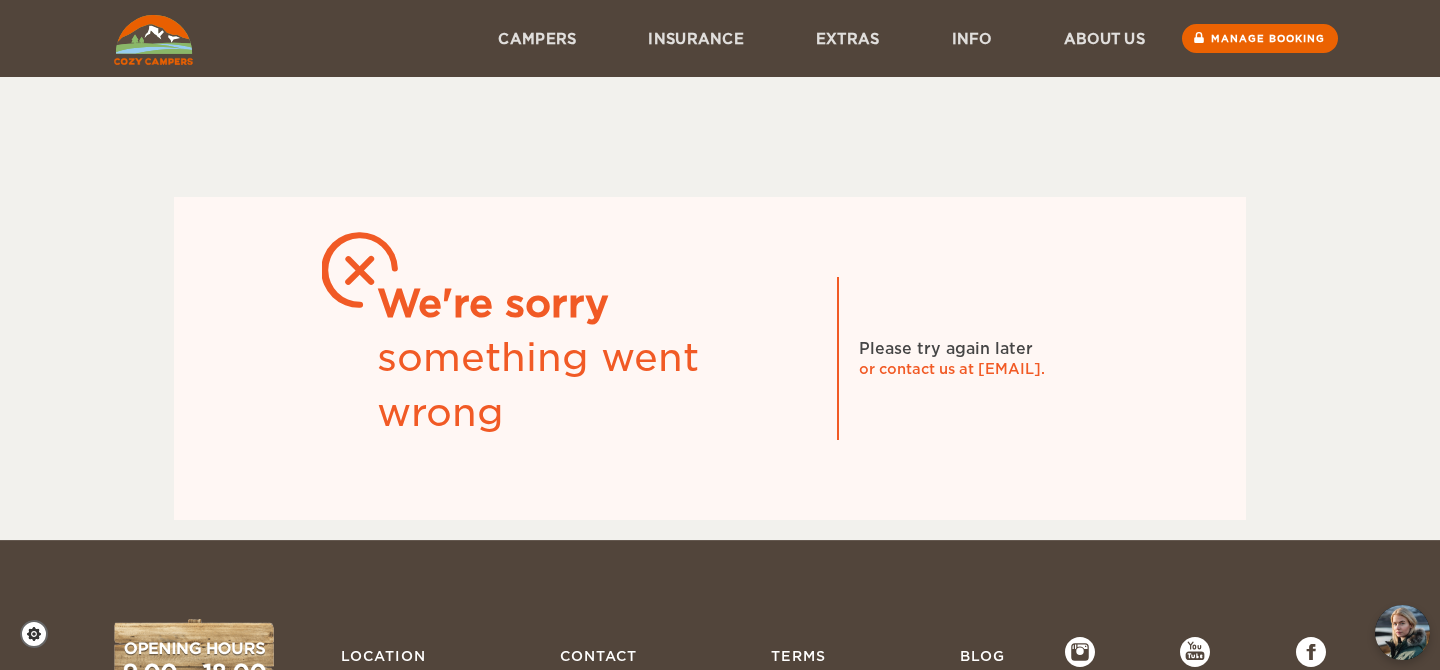 click at bounding box center [710, 147] 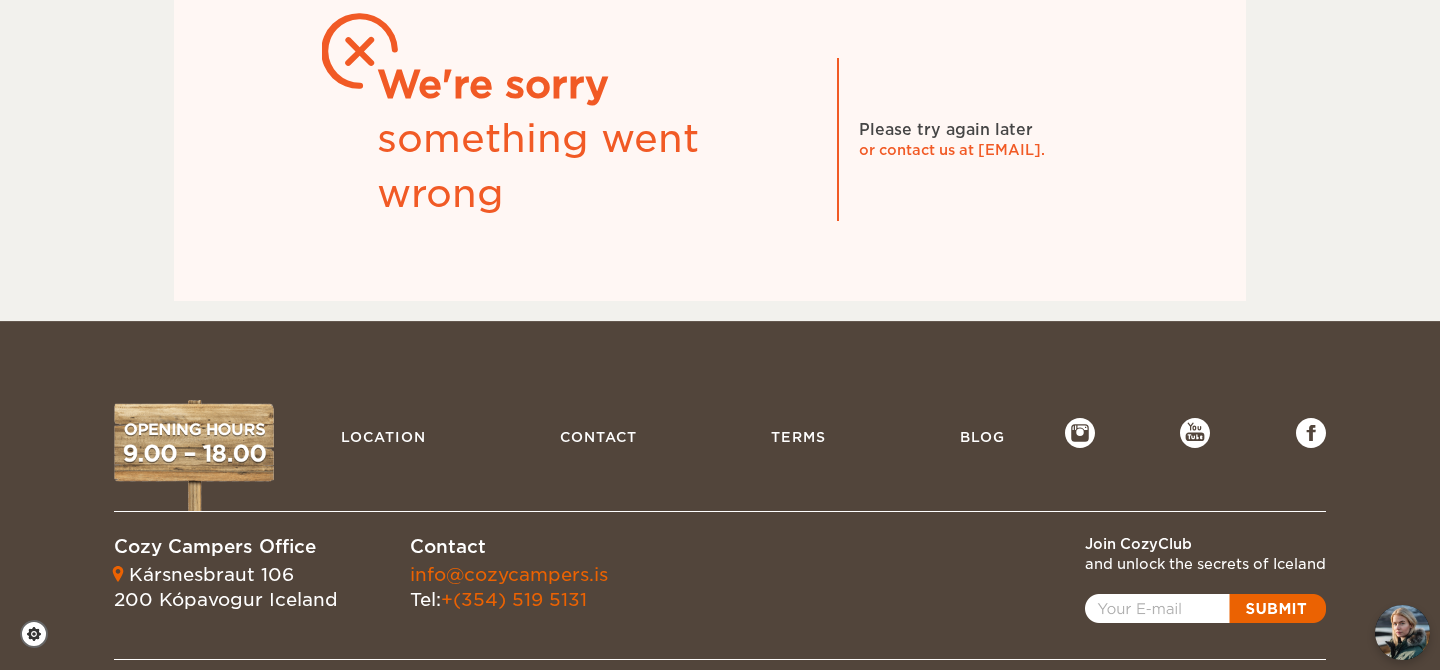 scroll, scrollTop: 0, scrollLeft: 0, axis: both 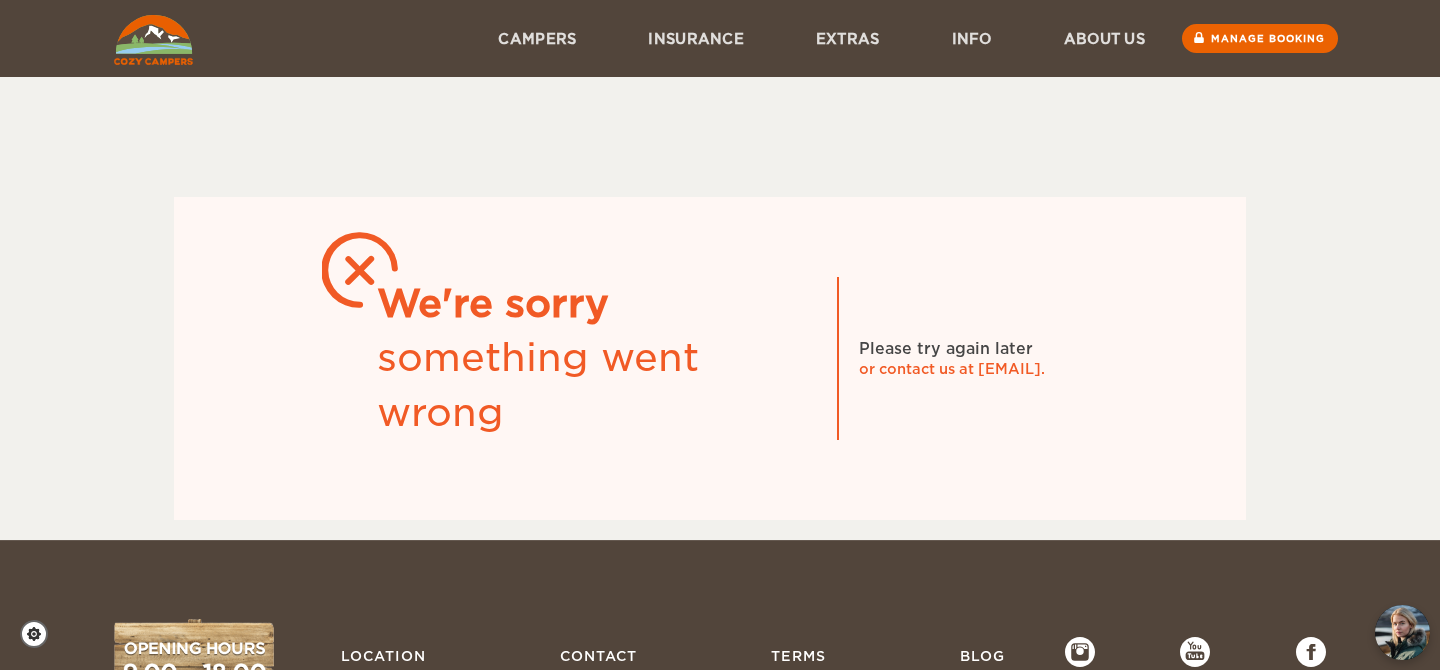 click on "We're sorry
something went wrong
Please try again later
or contact us at [EMAIL]." at bounding box center [710, 358] 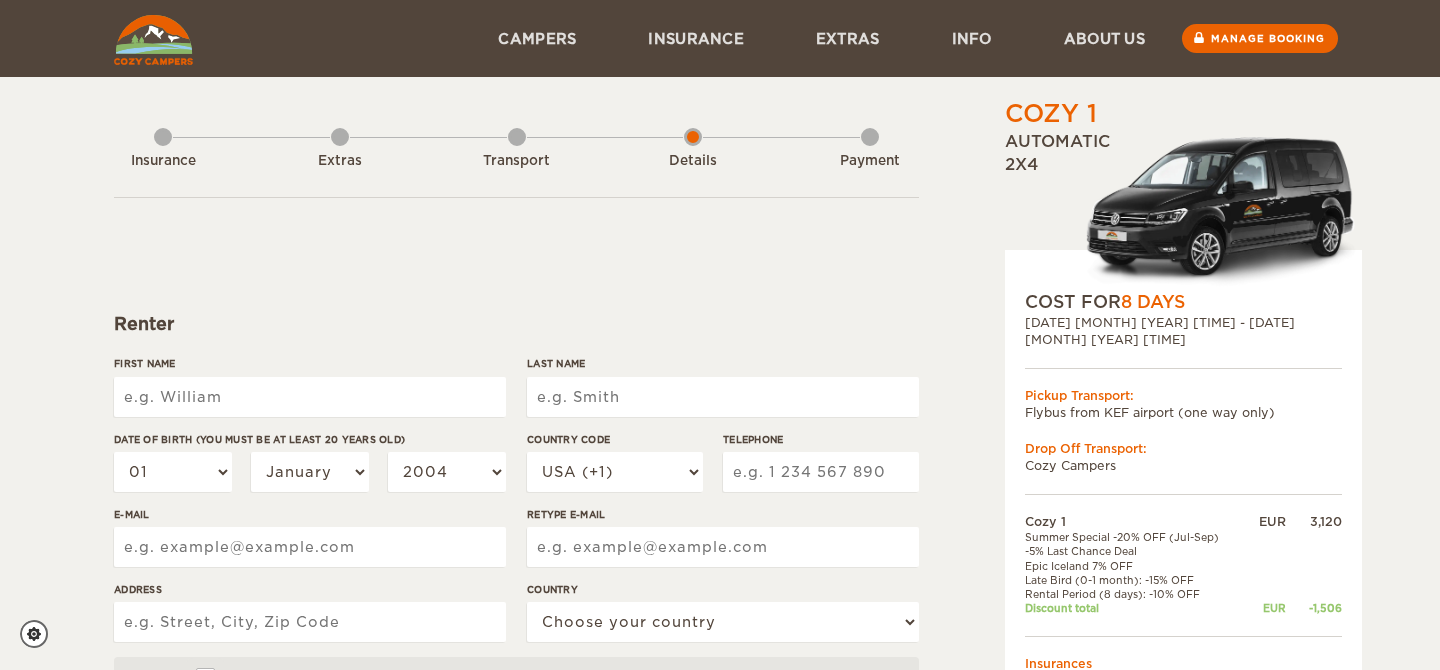 scroll, scrollTop: 0, scrollLeft: 0, axis: both 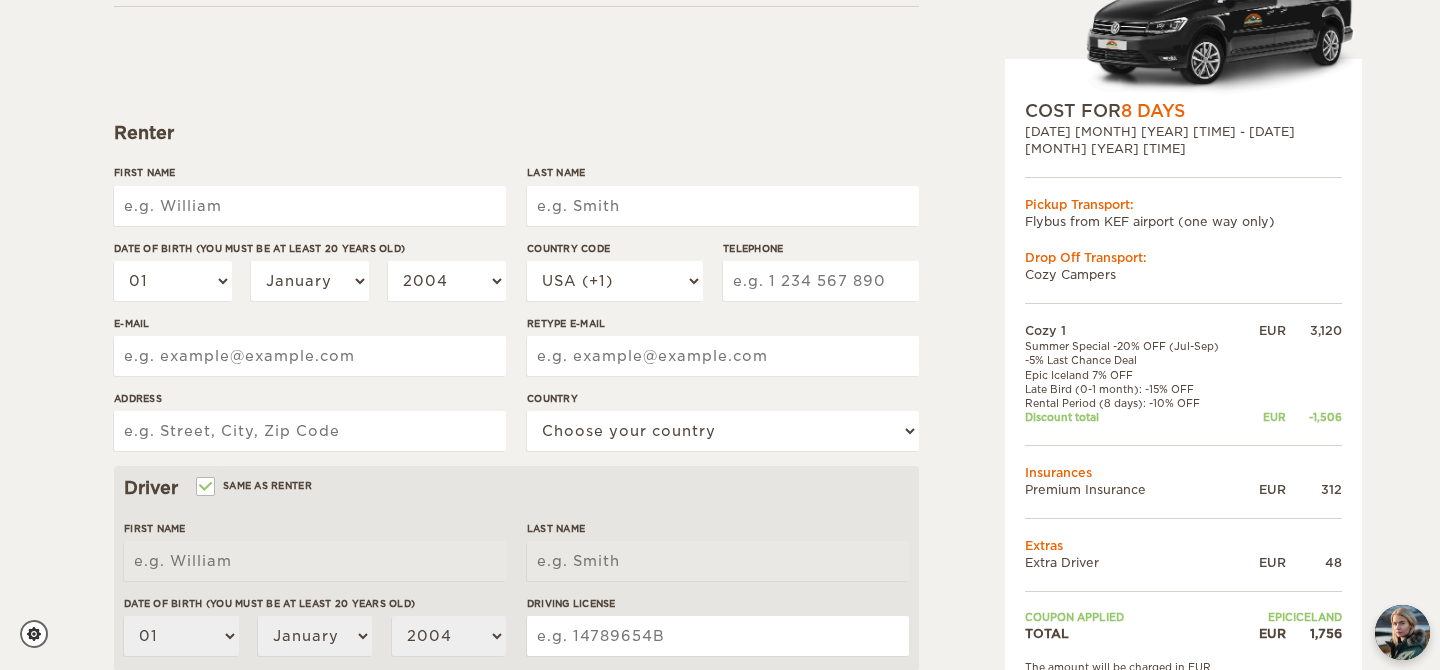 click on "First Name" at bounding box center (310, 206) 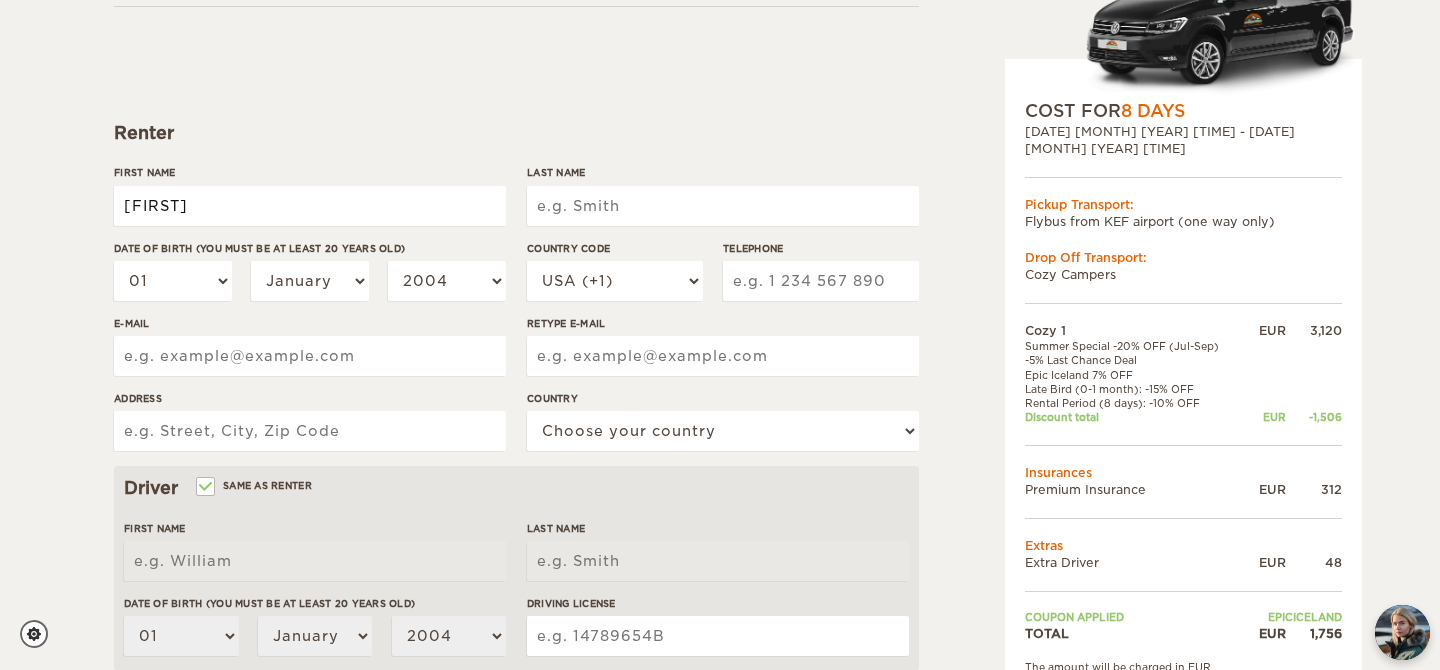 type on "[FIRST]" 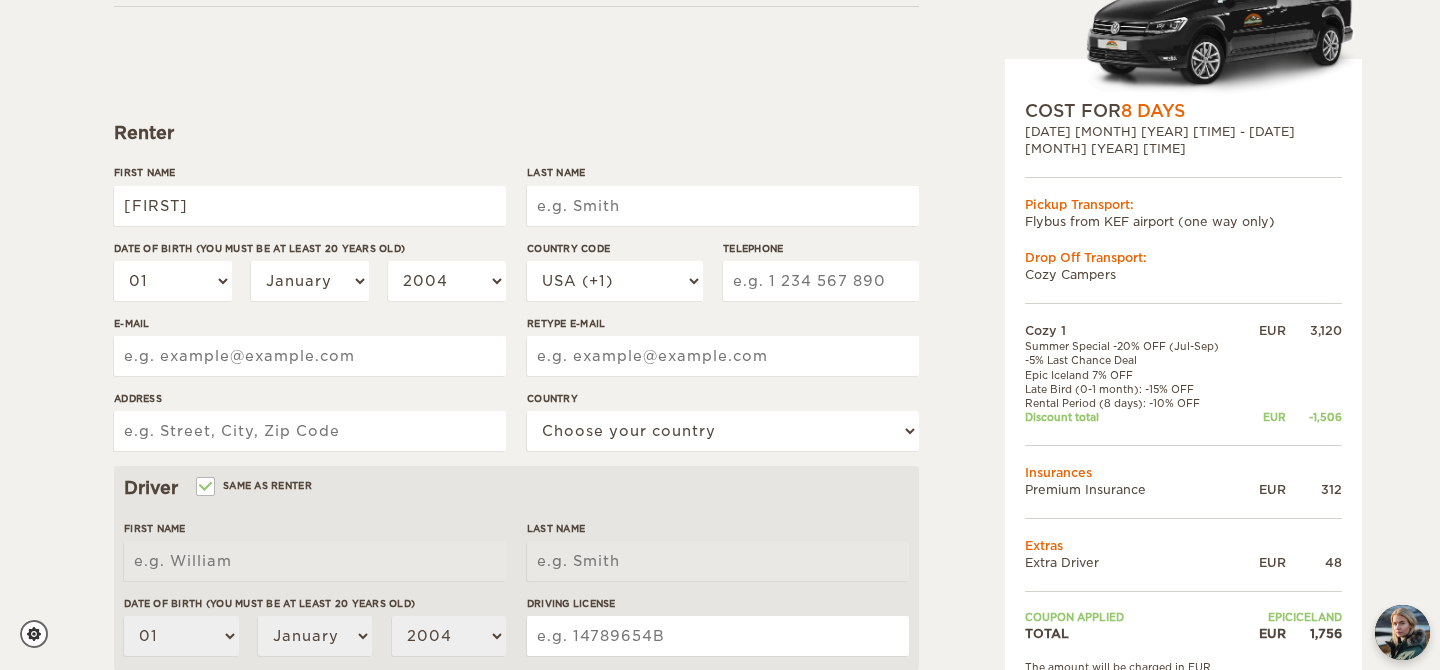 type on "[FIRST]" 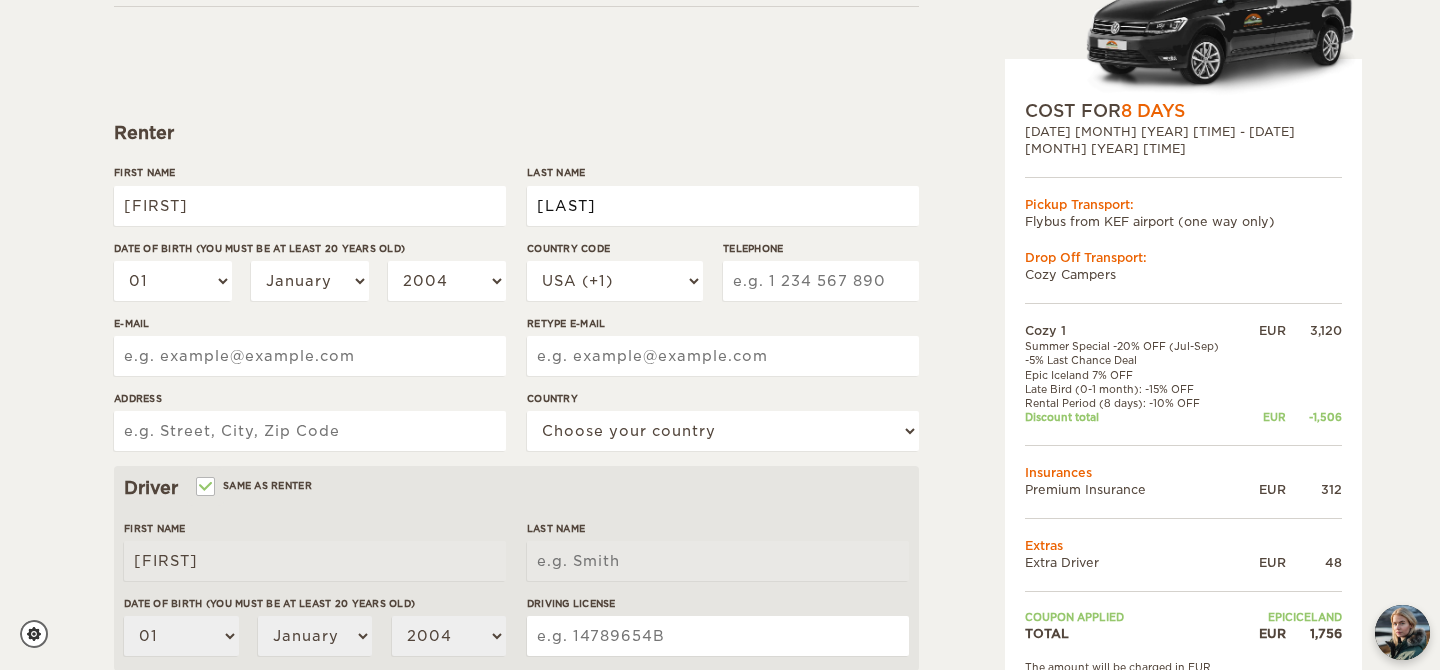 type on "[LAST]" 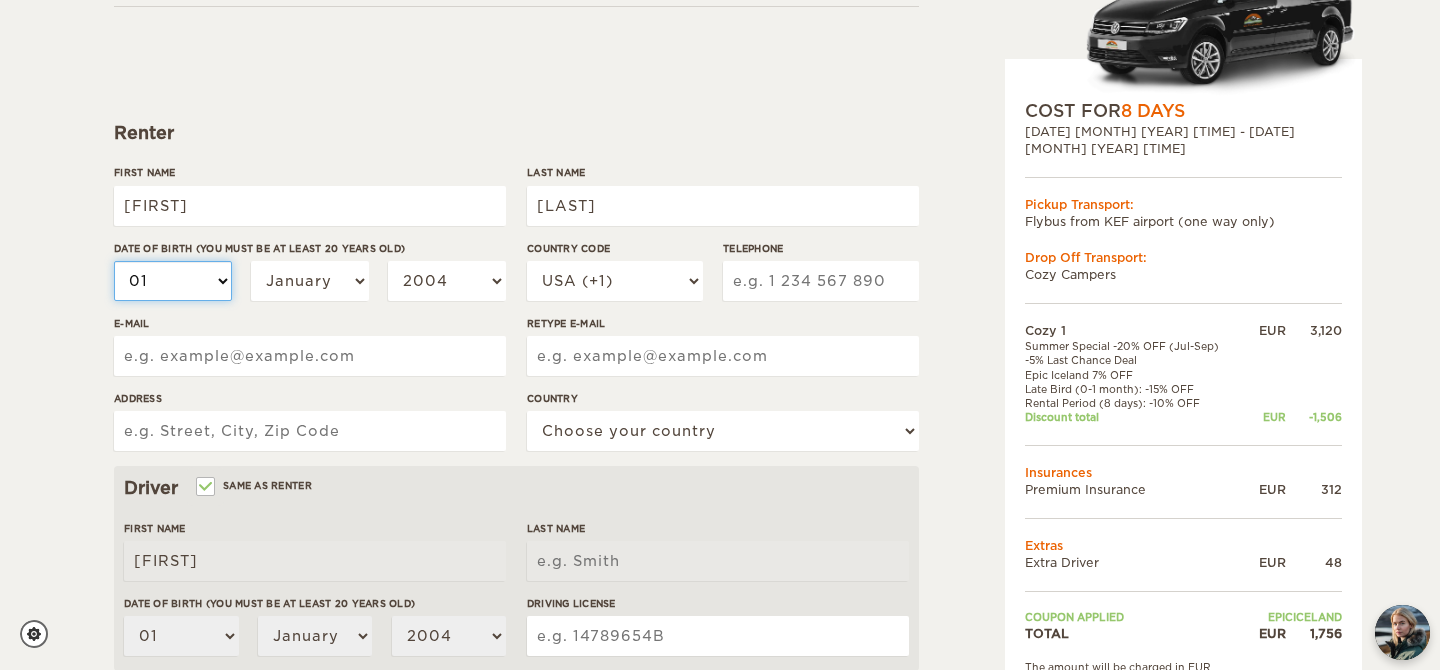 type on "[LAST]" 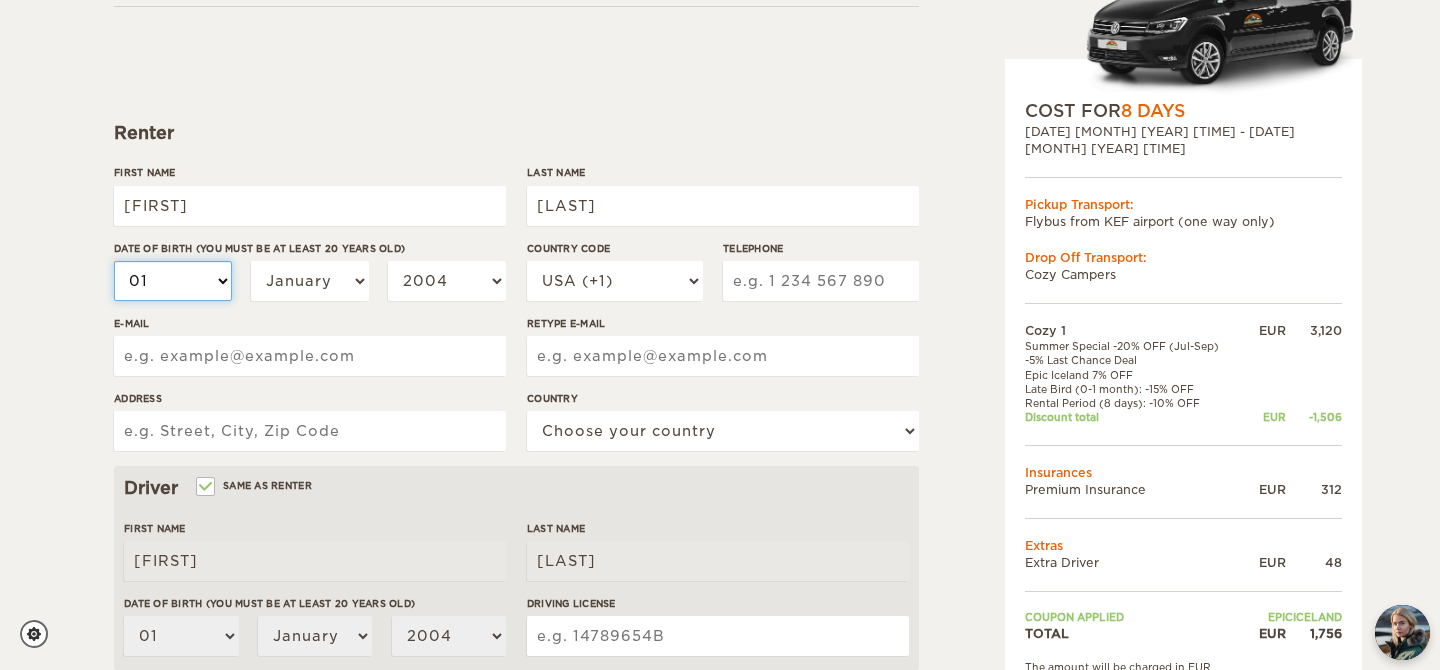 select on "20" 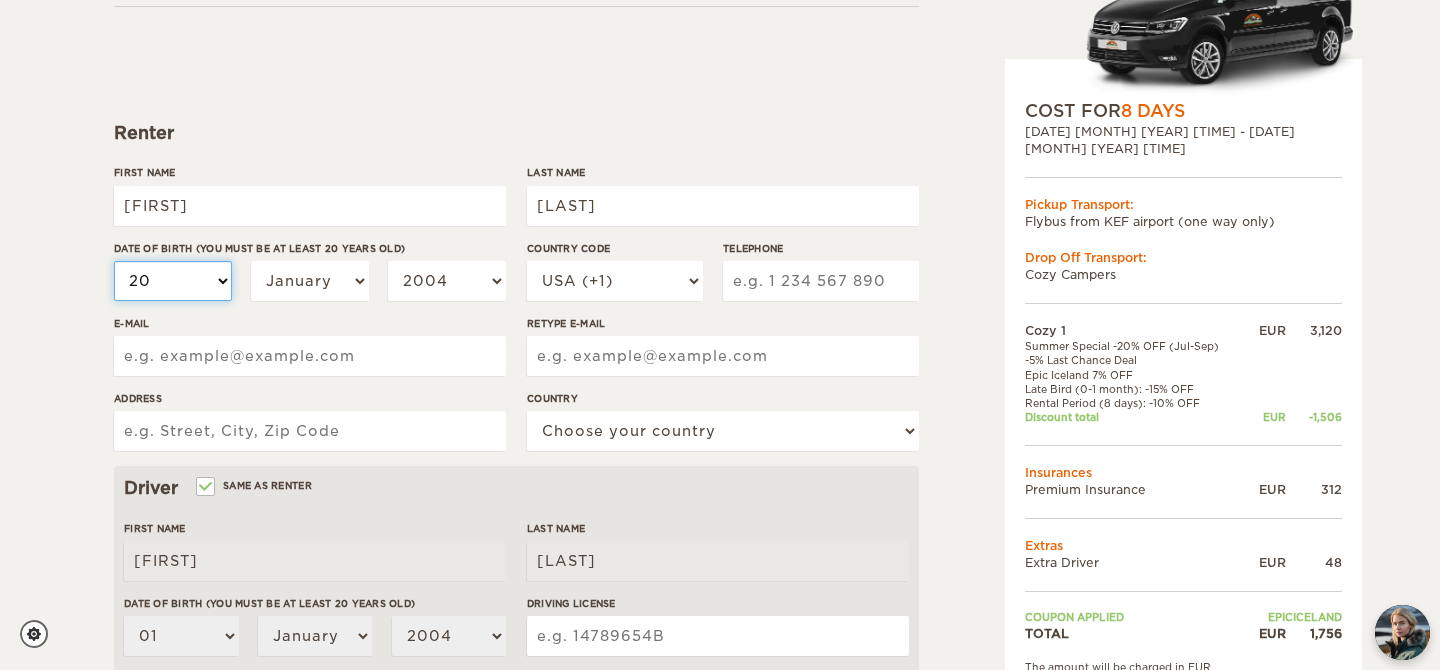 select on "20" 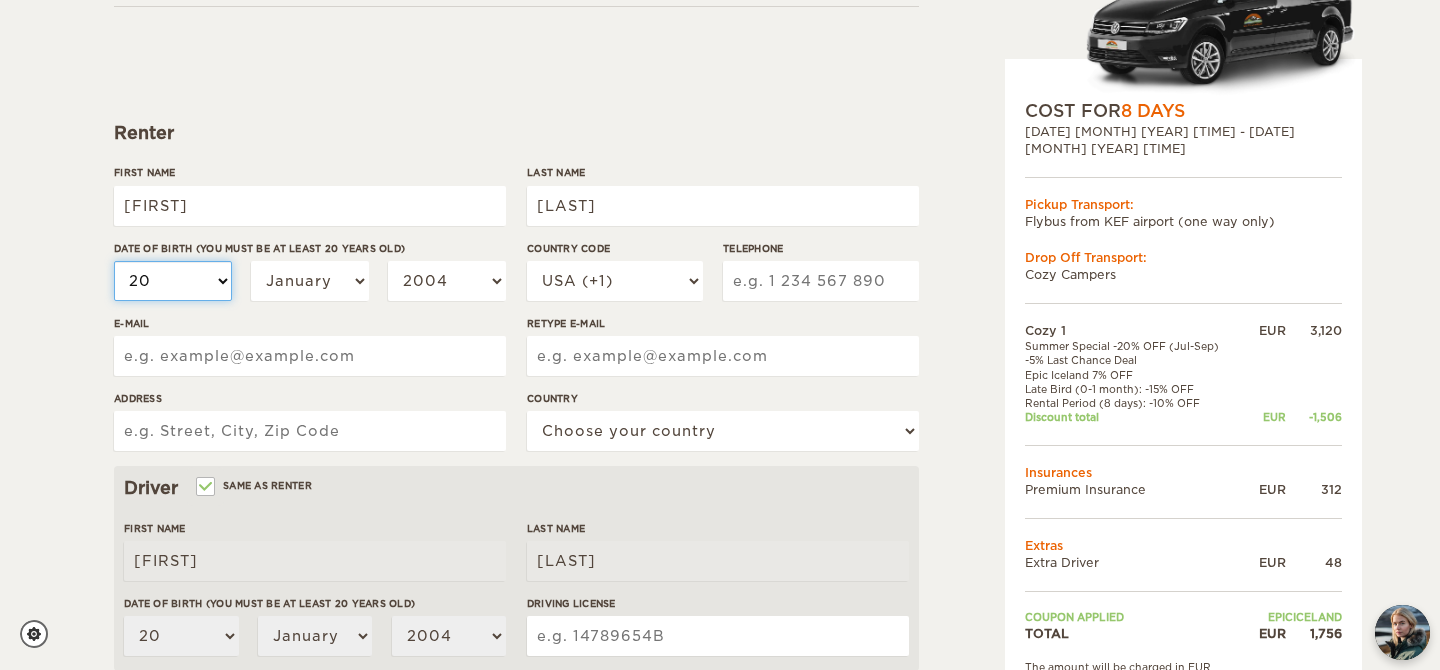 select on "21" 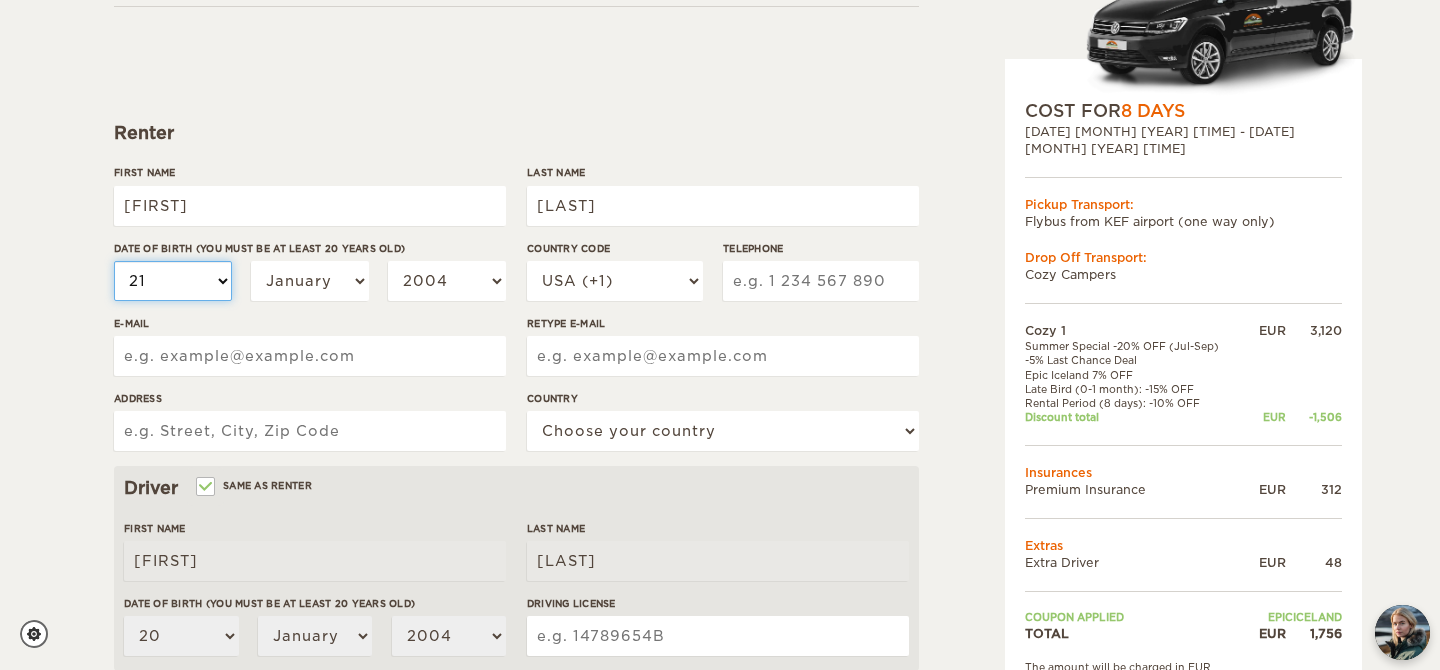 select on "21" 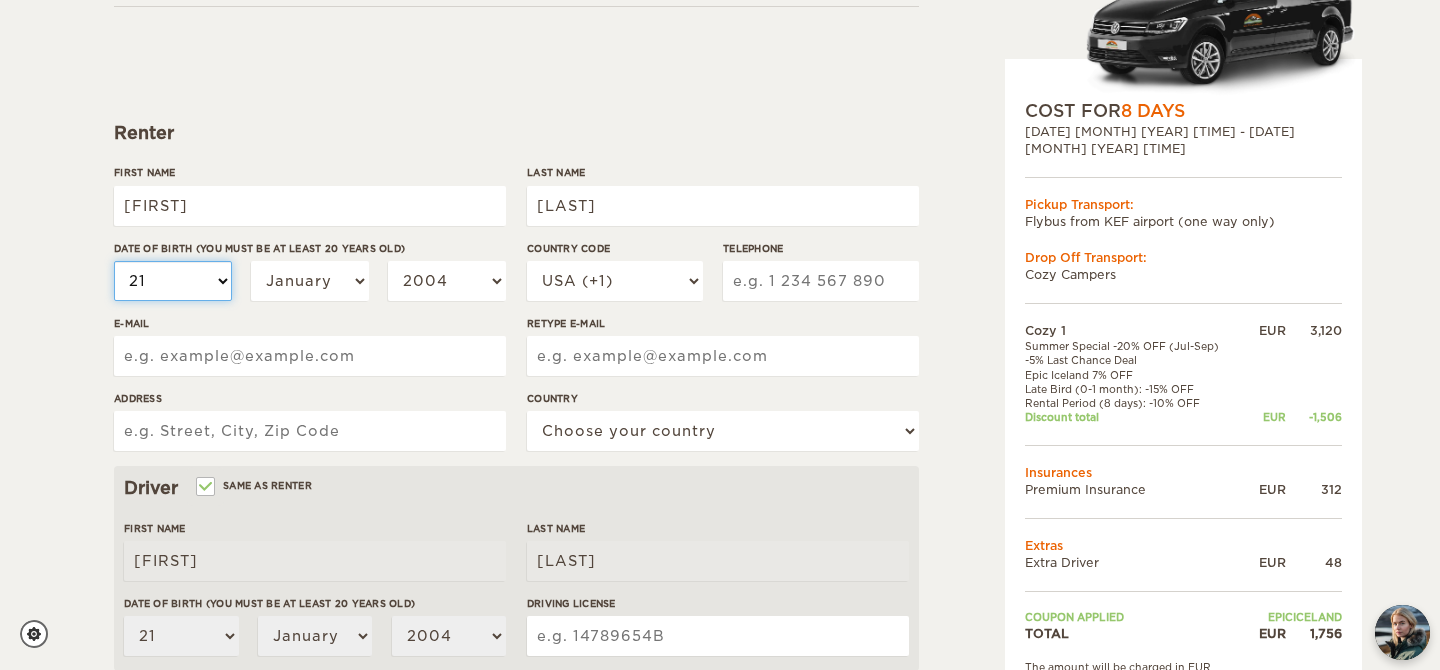 select on "22" 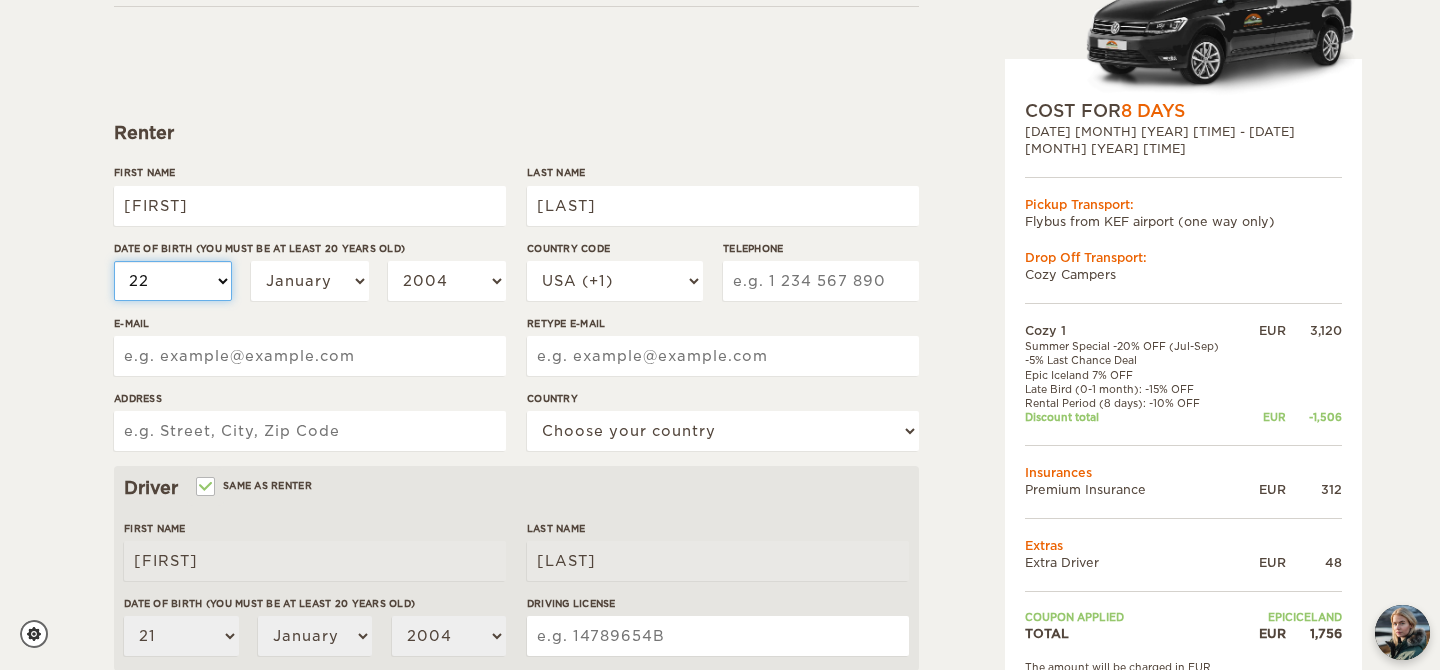 select on "22" 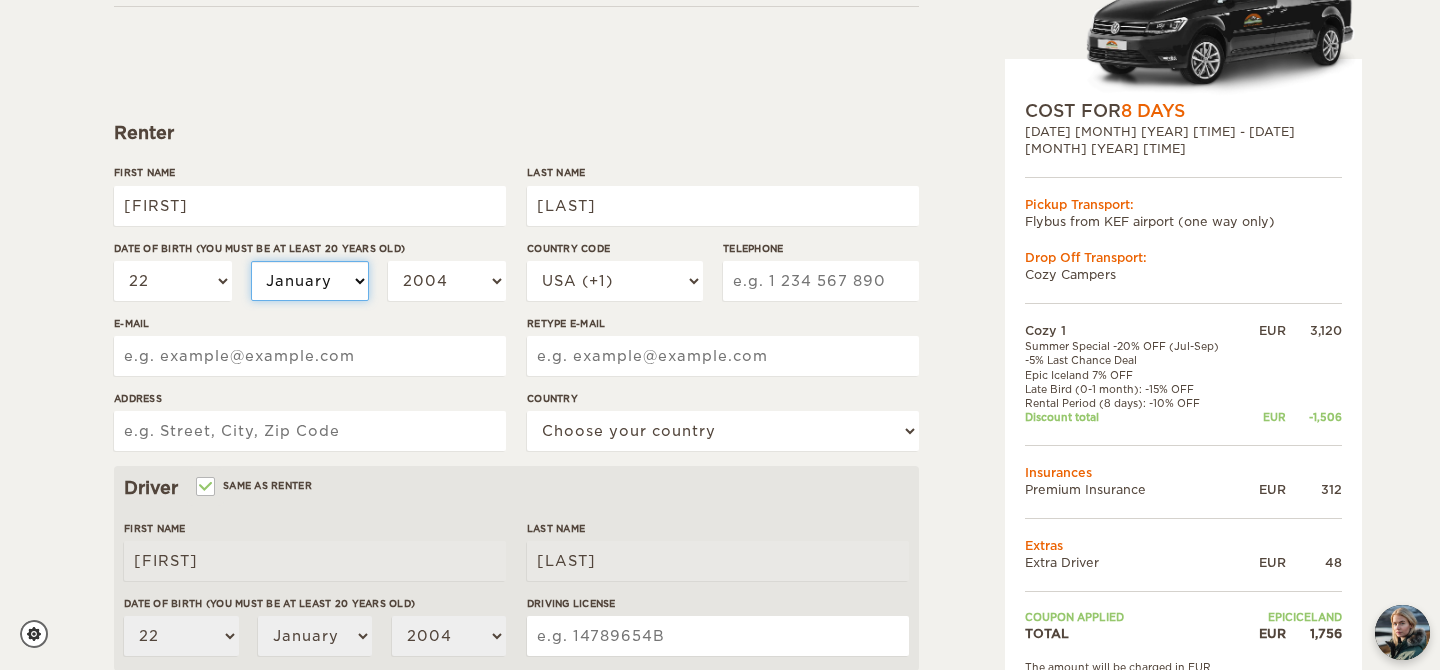 select on "03" 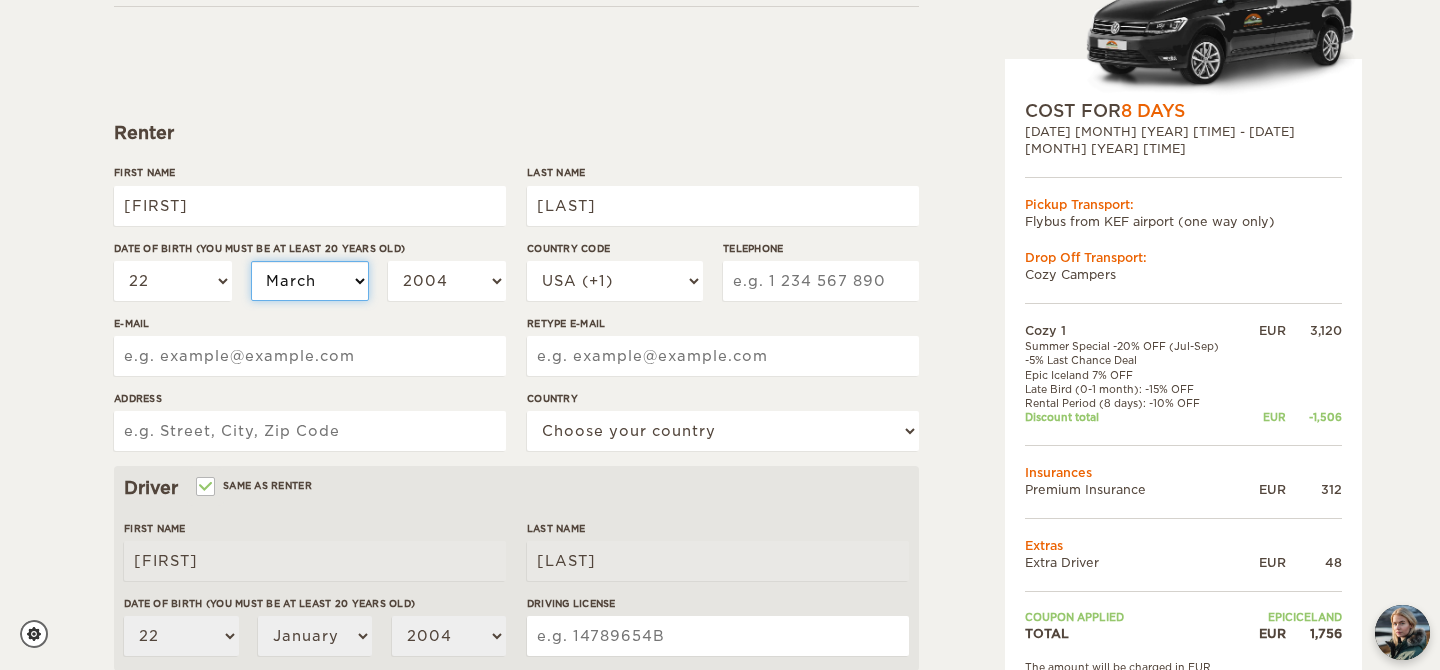 select on "03" 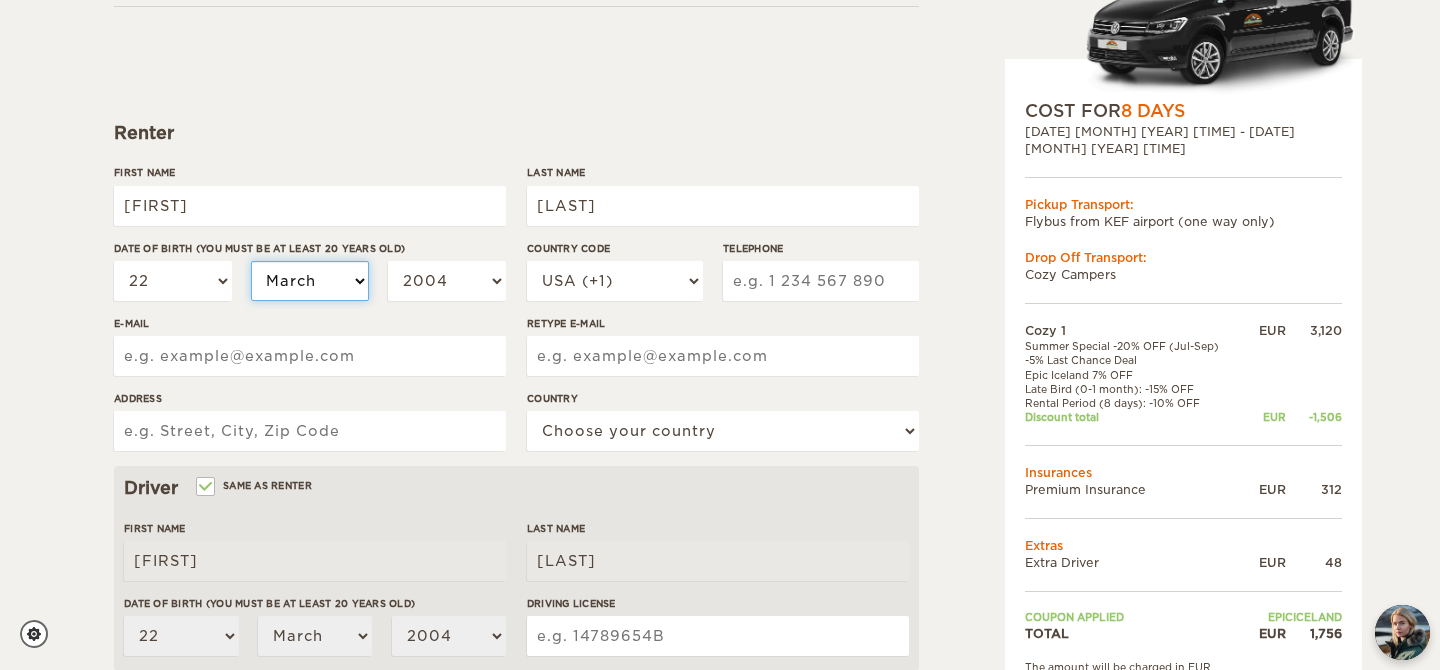 select on "05" 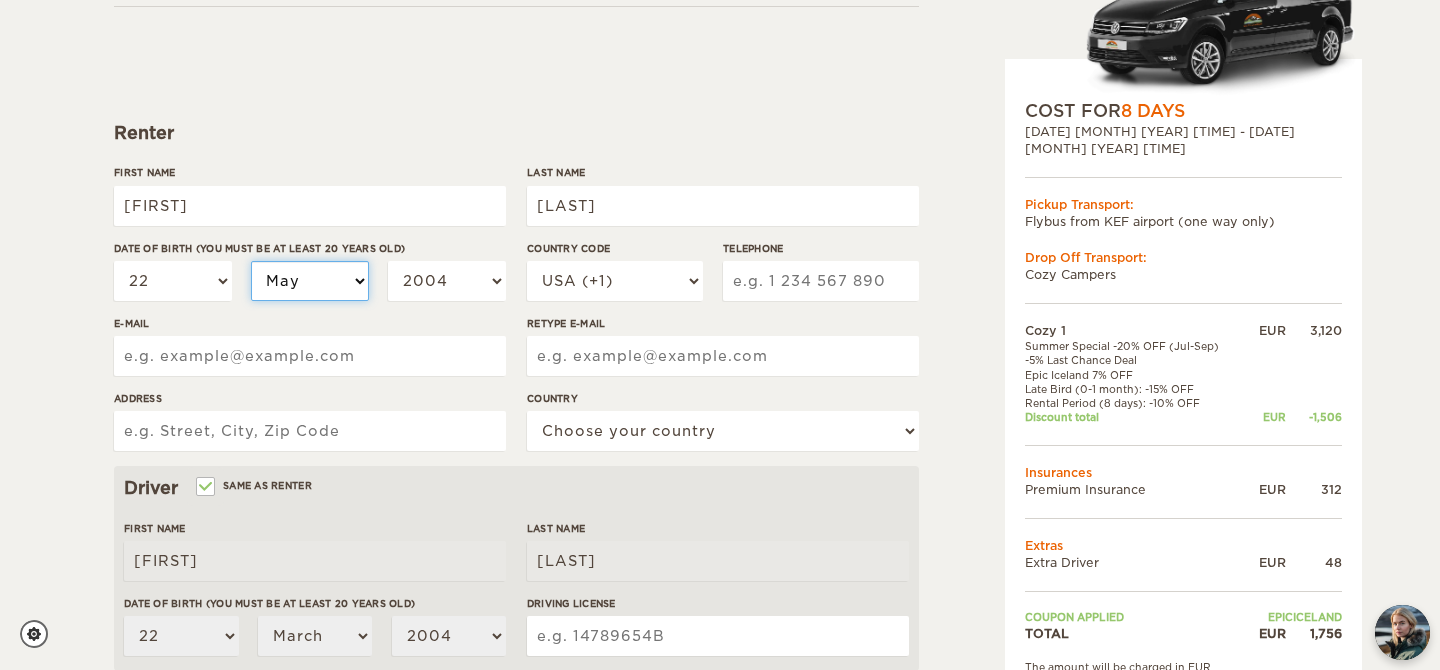 select on "05" 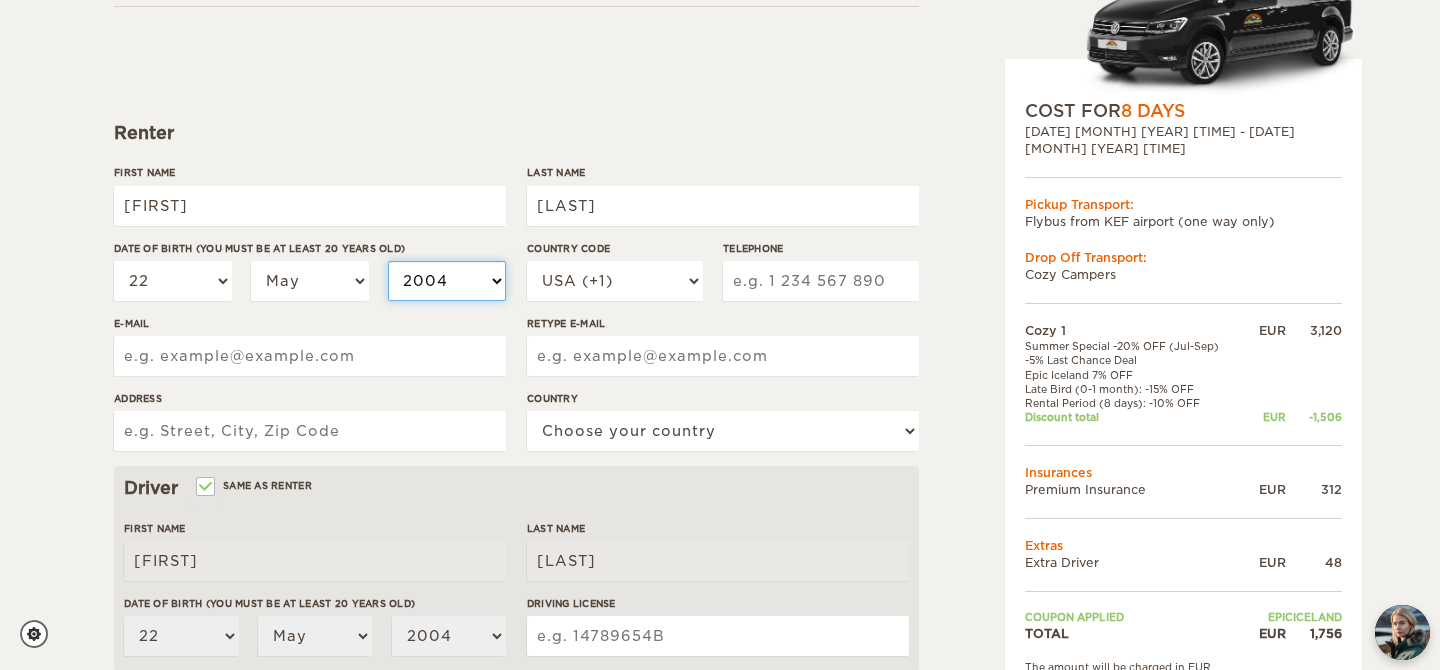 select on "1999" 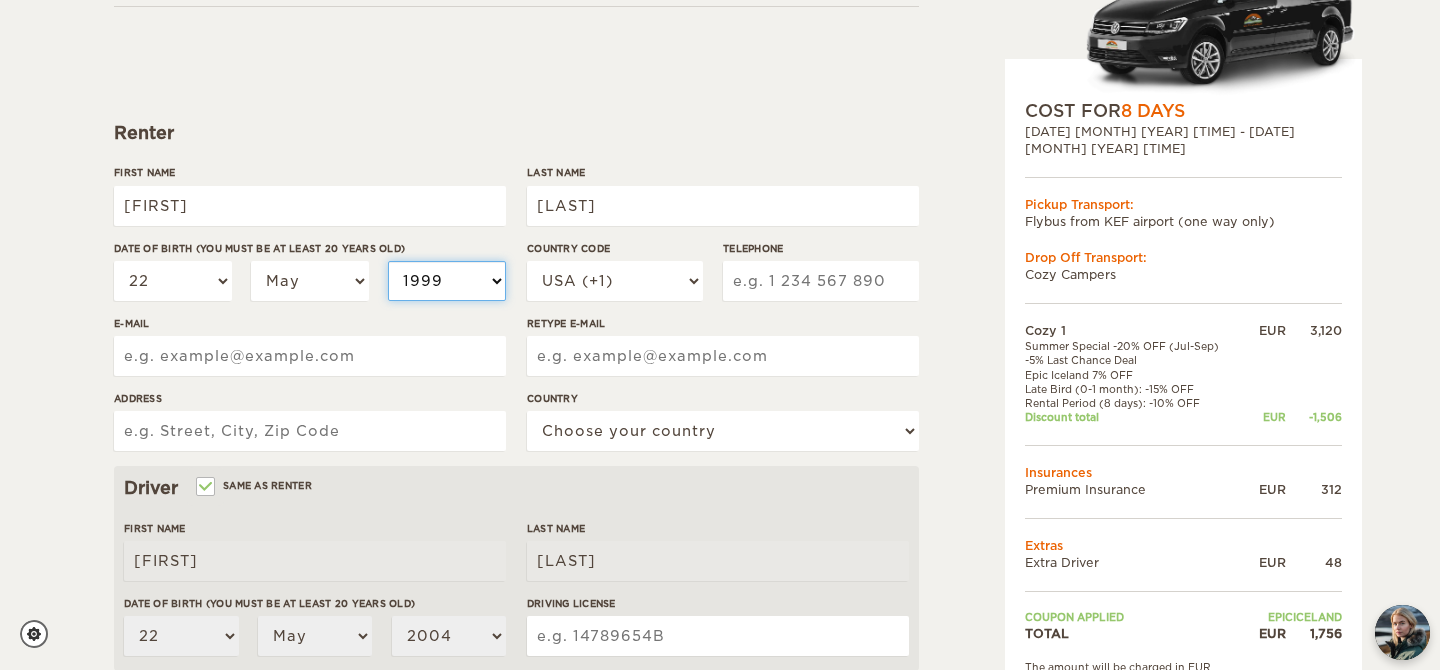 select on "1999" 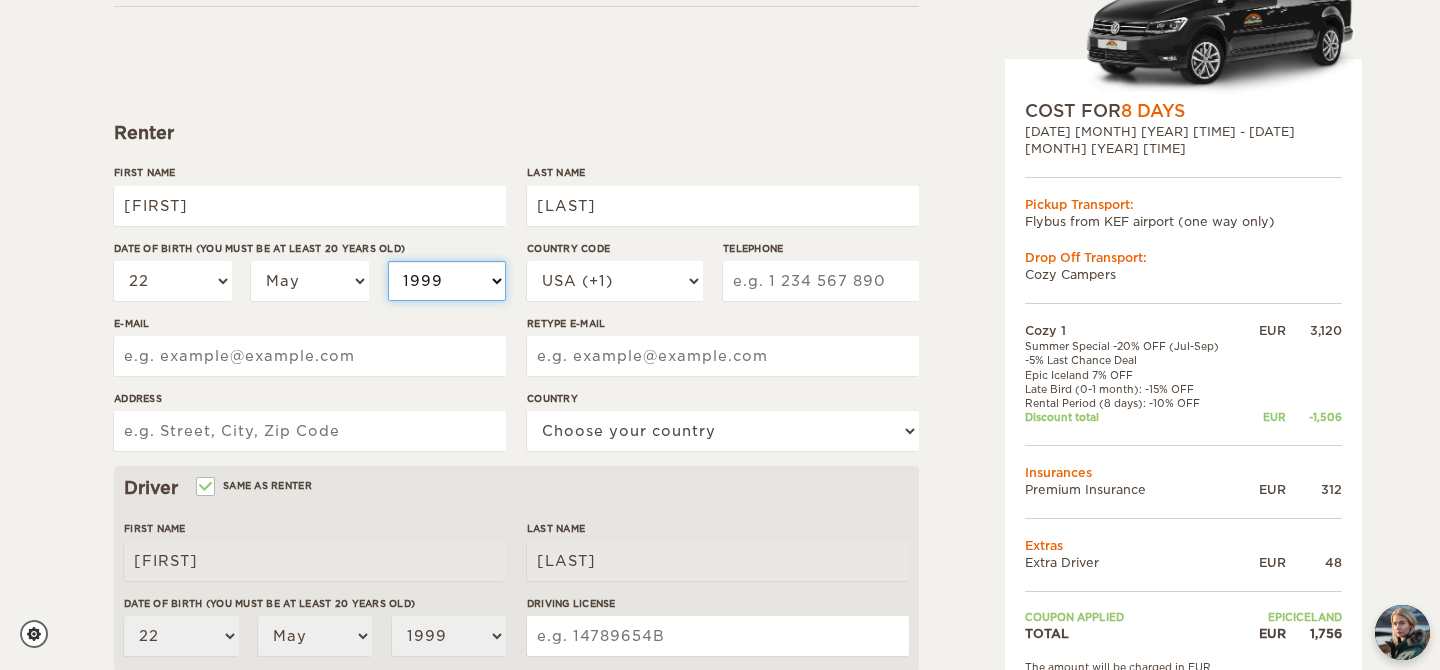 select on "1994" 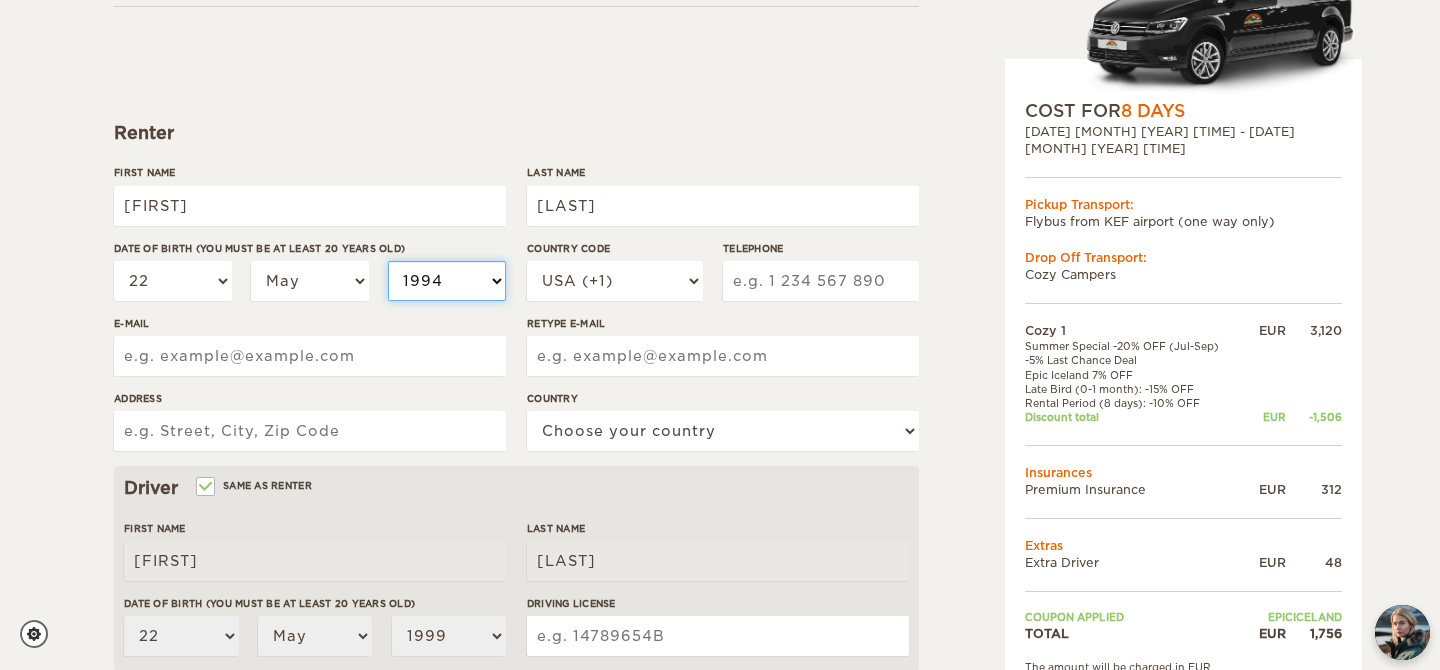 select on "1994" 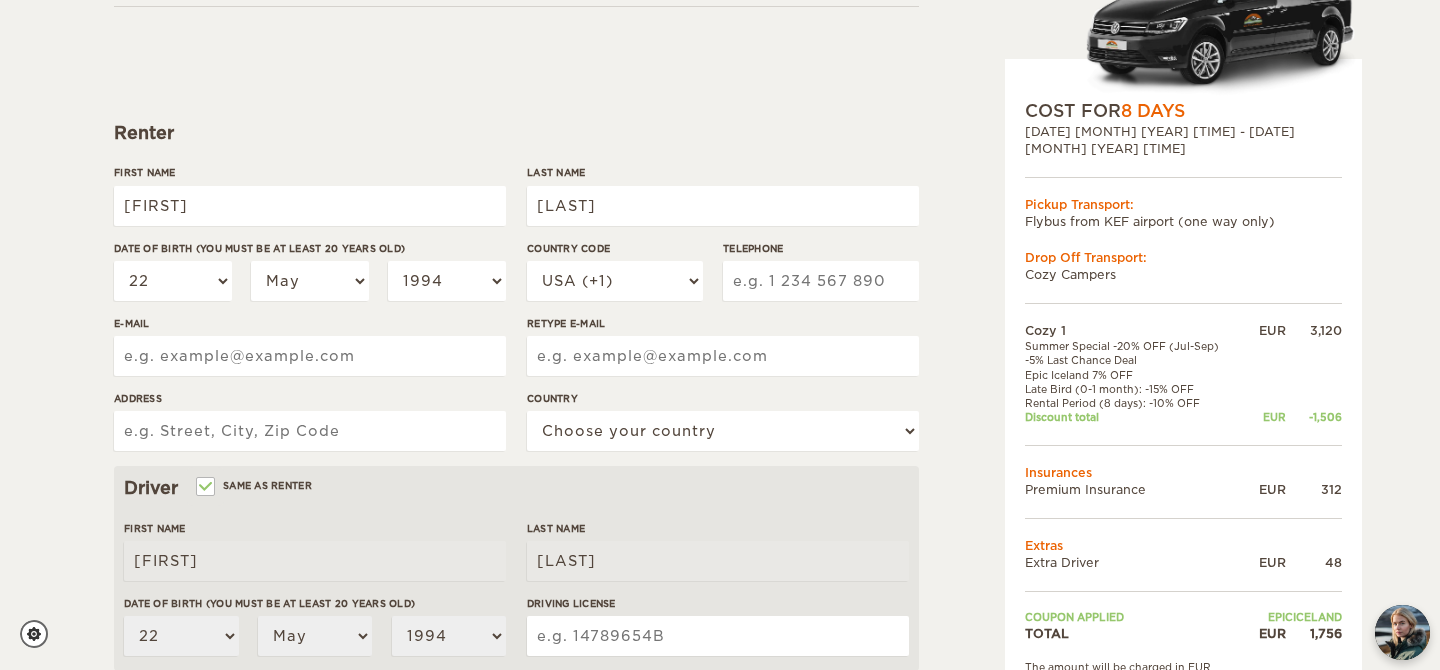 click on "Telephone" at bounding box center (821, 281) 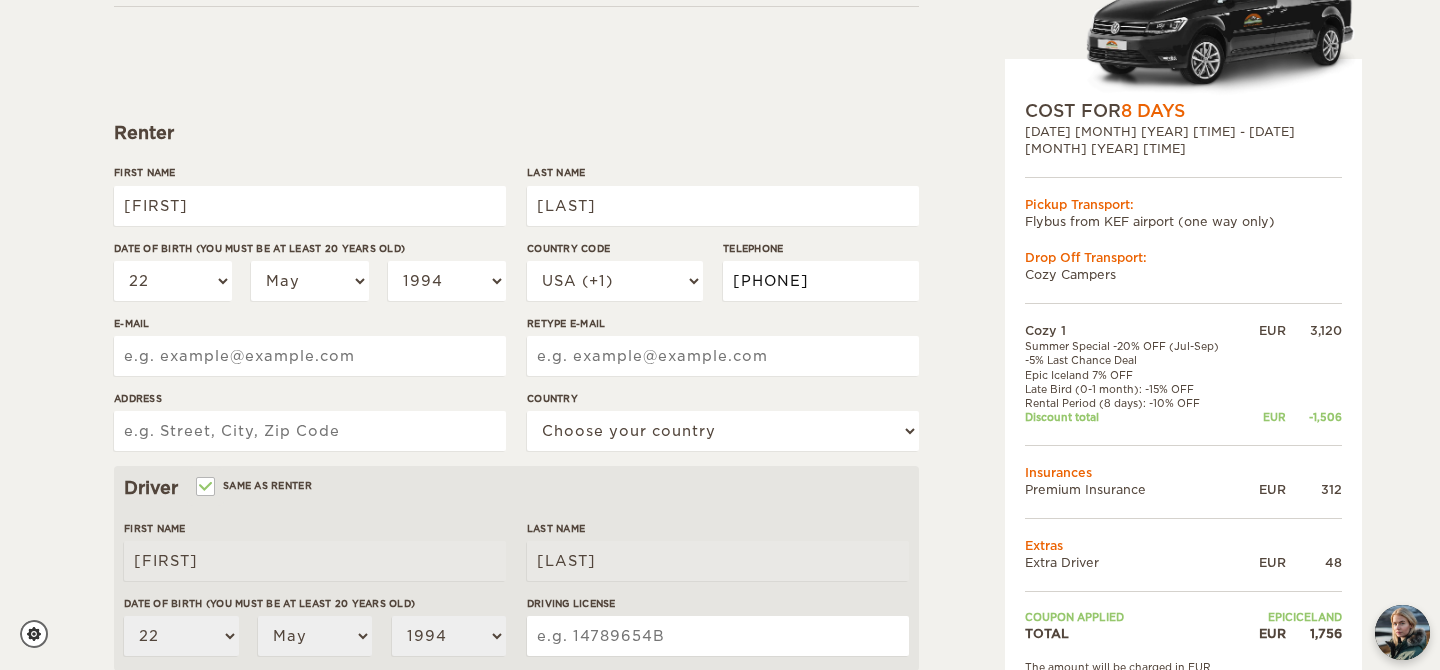 type on "[PHONE]" 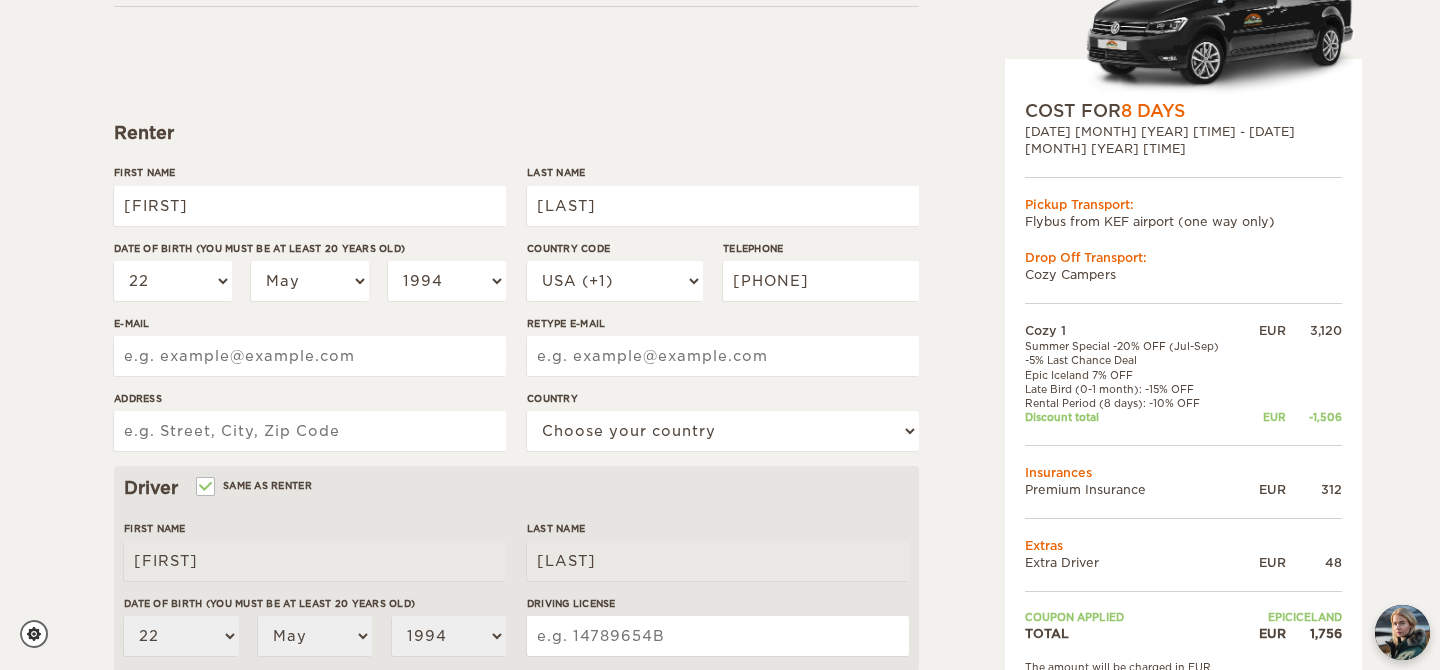 click on "E-mail" at bounding box center [310, 356] 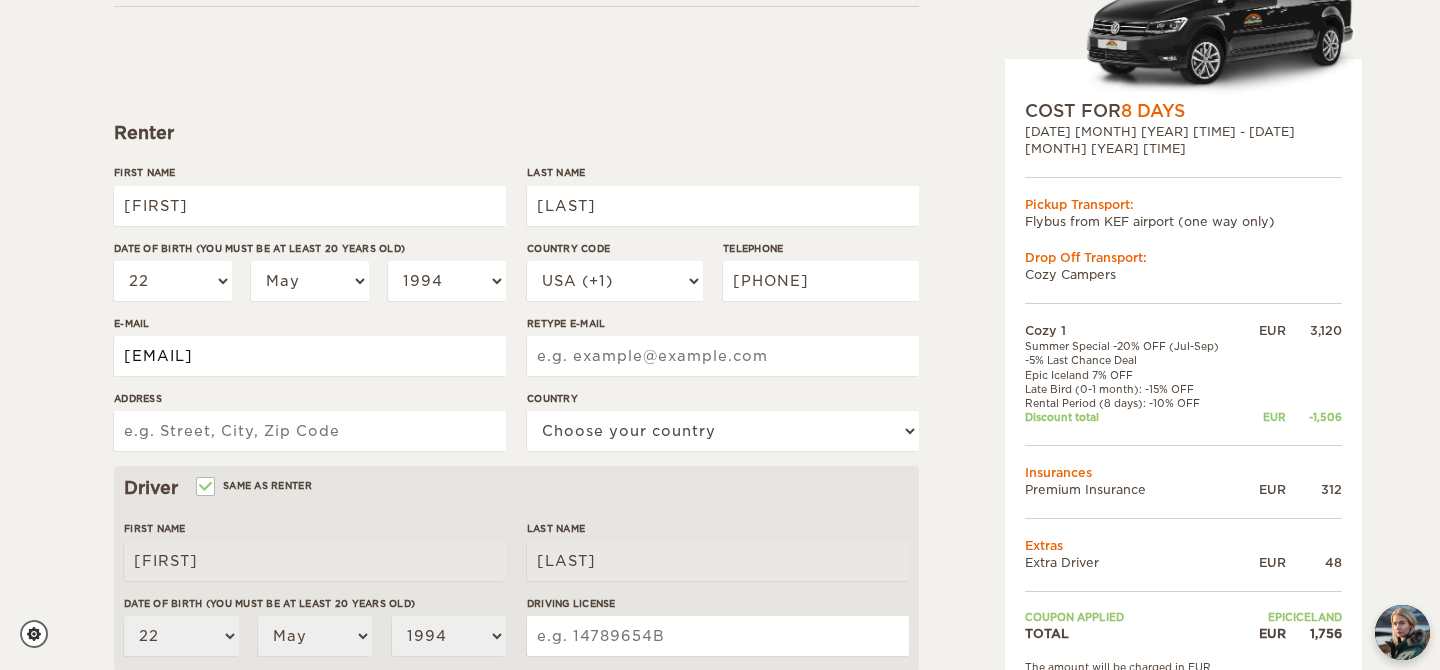 type on "[EMAIL]" 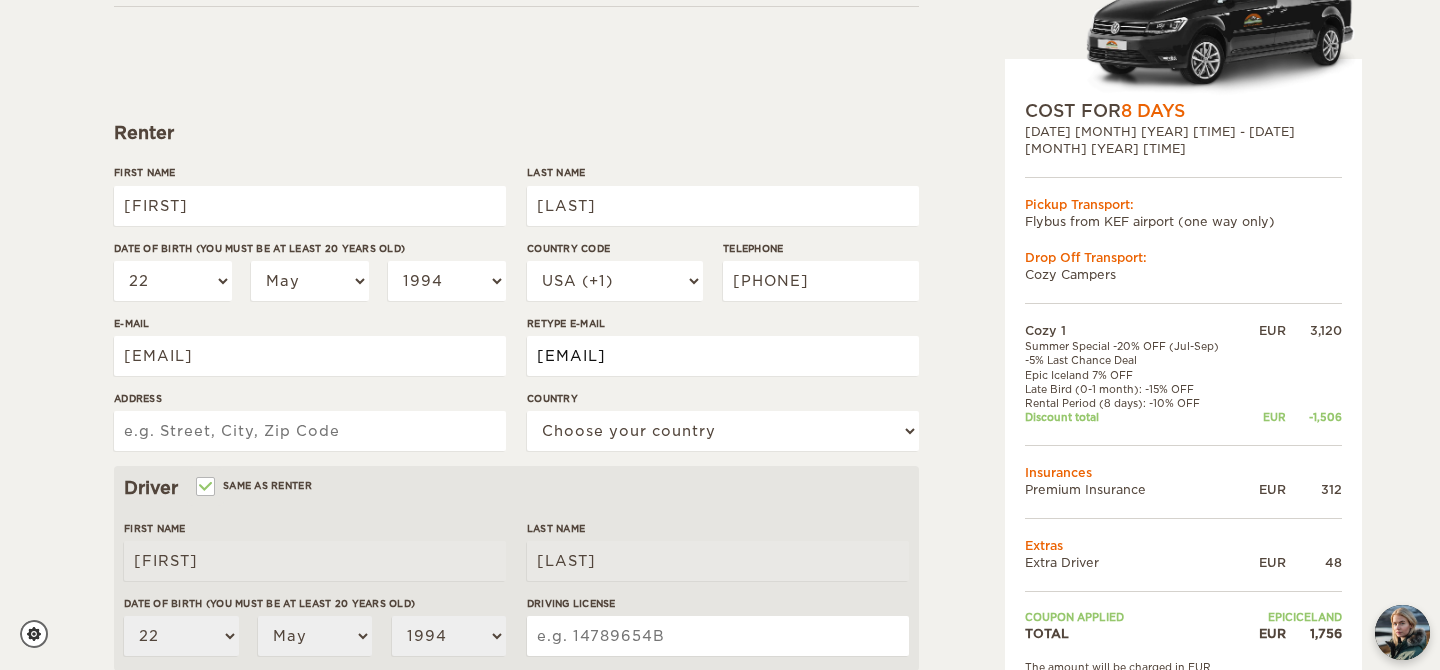 type on "[EMAIL]" 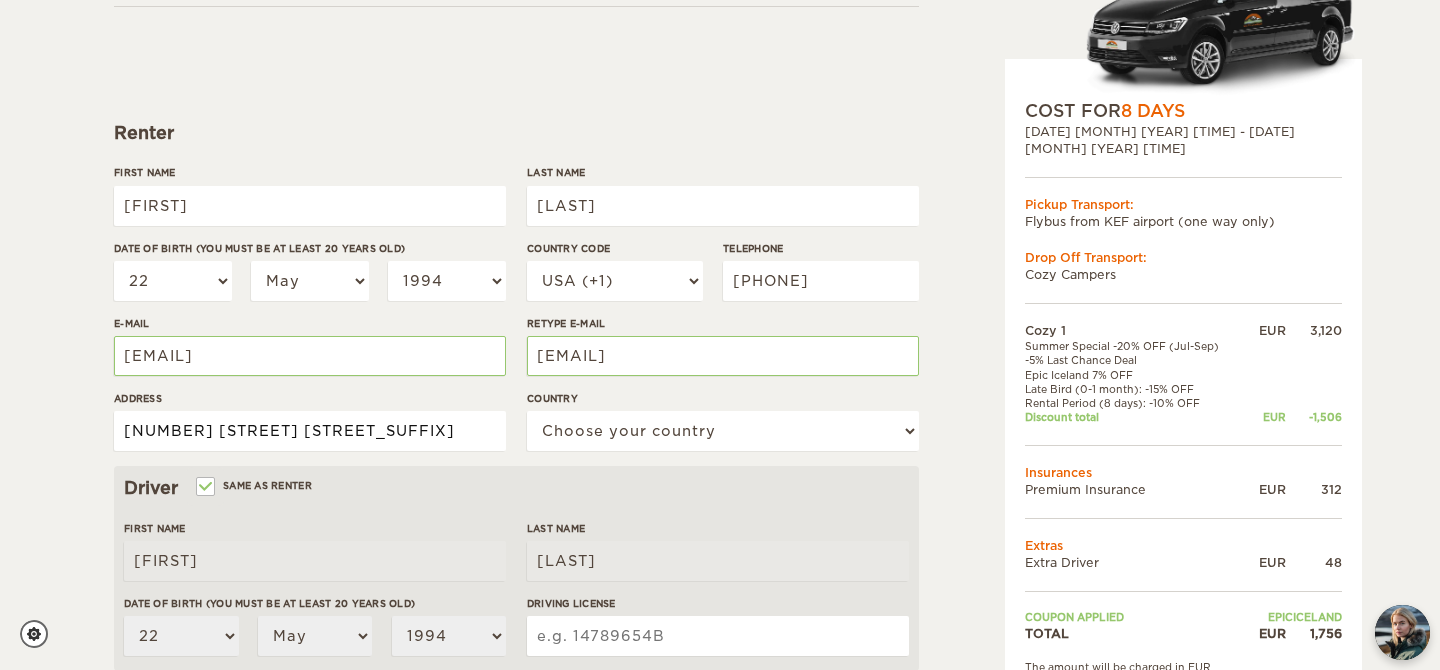 type on "[NUMBER] [STREET] [STREET_SUFFIX]" 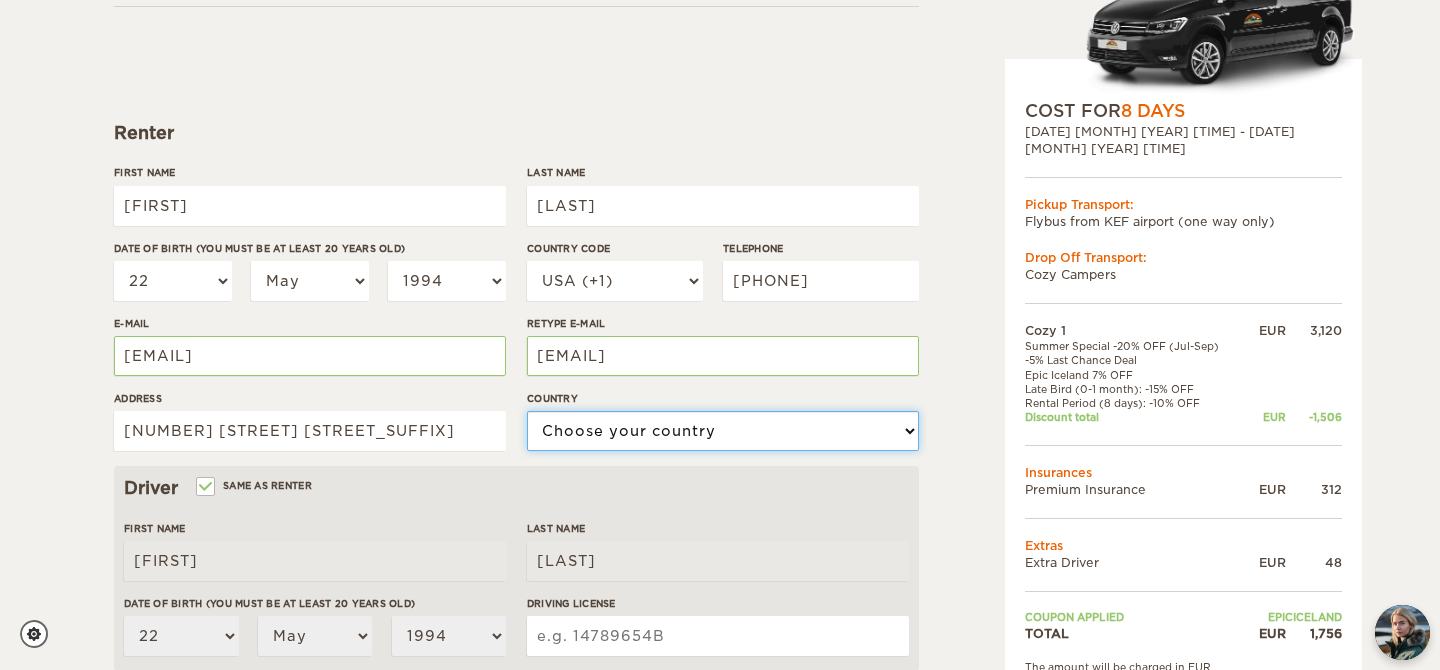 click on "Choose your country
United States
United Kingdom
Germany
Afghanistan Albania Algeria American Samoa Andorra Angola Anguilla Antarctica Antigua and Barbuda Argentina Armenia Aruba Australia Austria Azerbaijan Bahamas Bahrain Bangladesh Barbados Belarus Belgium Belize Benin Bermuda Bhutan Bolivia Bosnia and Herzegovina Botswana Brazil British Virgin Islands Brunei Bulgaria Burkina Faso Burma (Myanmar) Burundi Cambodia Cameroon Canada Cape Verde Cayman Islands Central African Republic Chad Chile China Christmas Island Cocos (Keeling) Islands Colombia Comoros Cook Islands Costa Rica Croatia Cuba Cyprus Czech Republic Democratic Republic of the Congo Denmark Djibouti Dominica Dominican Republic Ecuador Egypt El Salvador Equatorial Guinea Eritrea Estonia Ethiopia Falkland Islands Faroe Islands Fiji Finland France French Polynesia Gabon Gambia Gaza Strip Georgia Germany Ghana Gibraltar Greece Greenland Grenada Guam Guatemala Guinea Guinea-Bissau Guyana Haiti Holy See (Vatican City)" at bounding box center [723, 431] 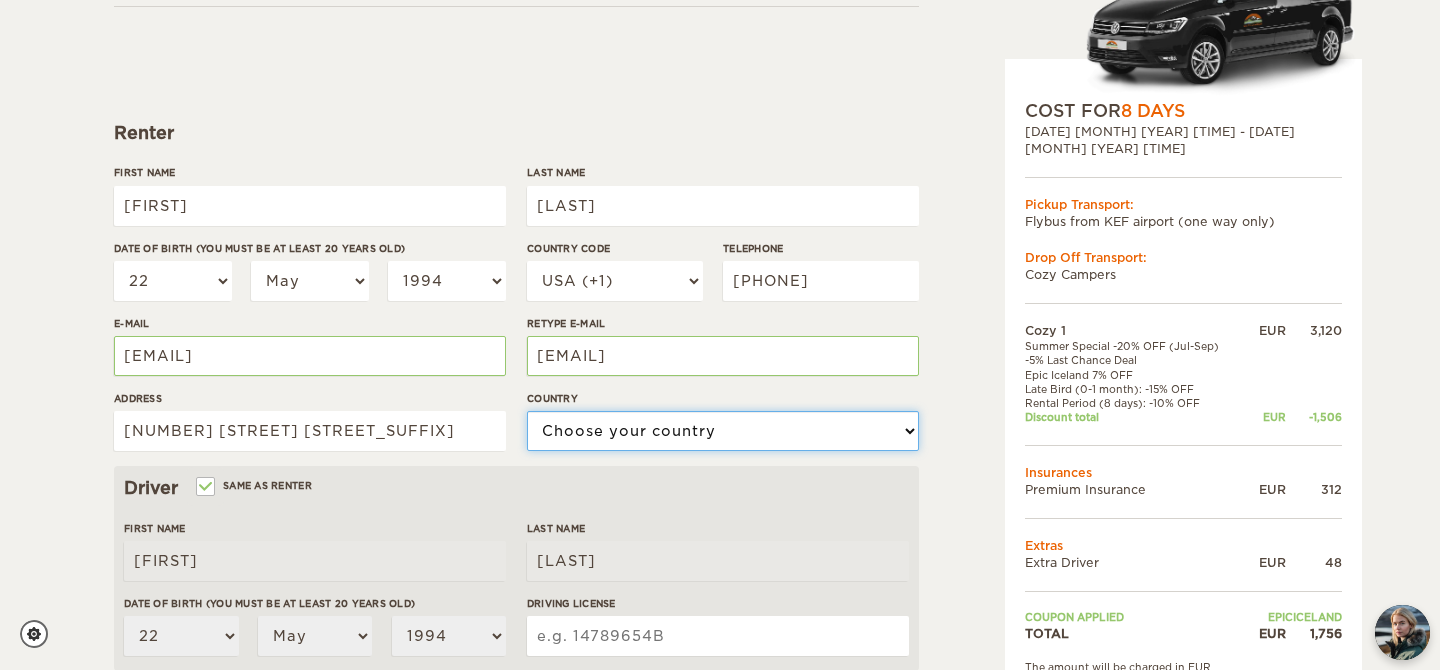 select on "222" 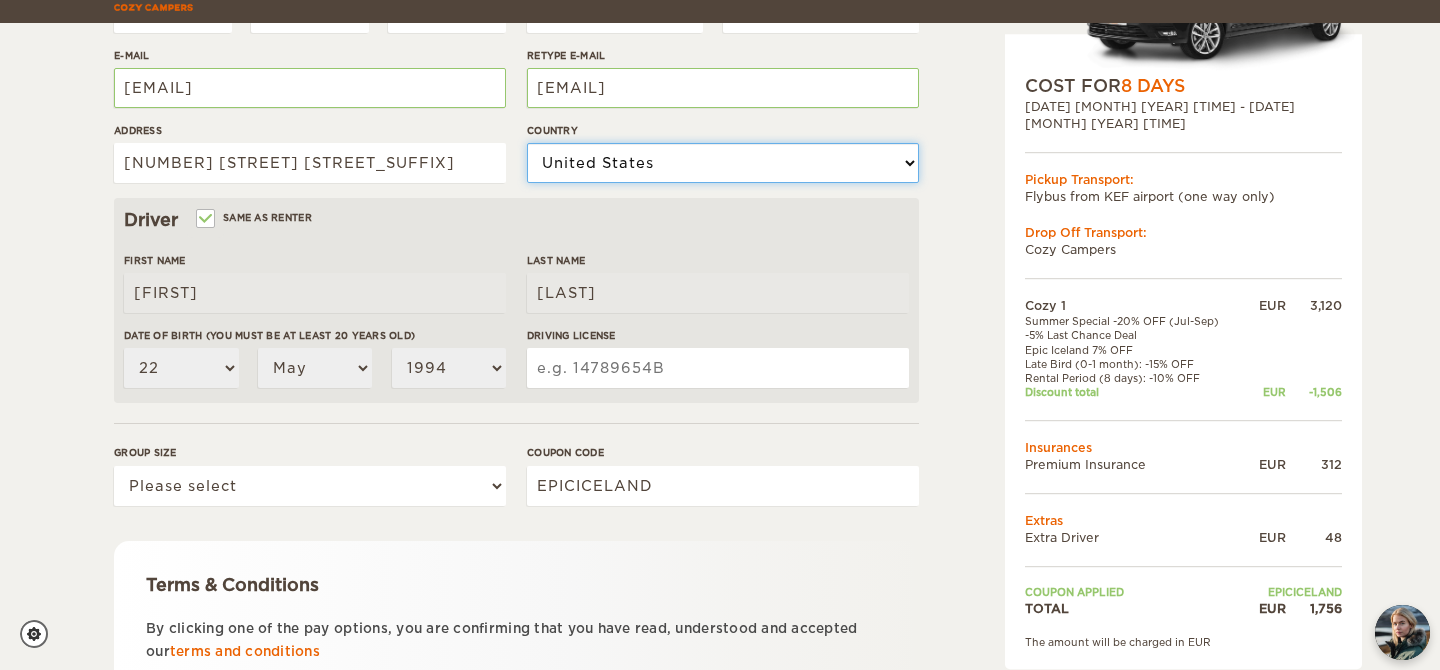 scroll, scrollTop: 508, scrollLeft: 0, axis: vertical 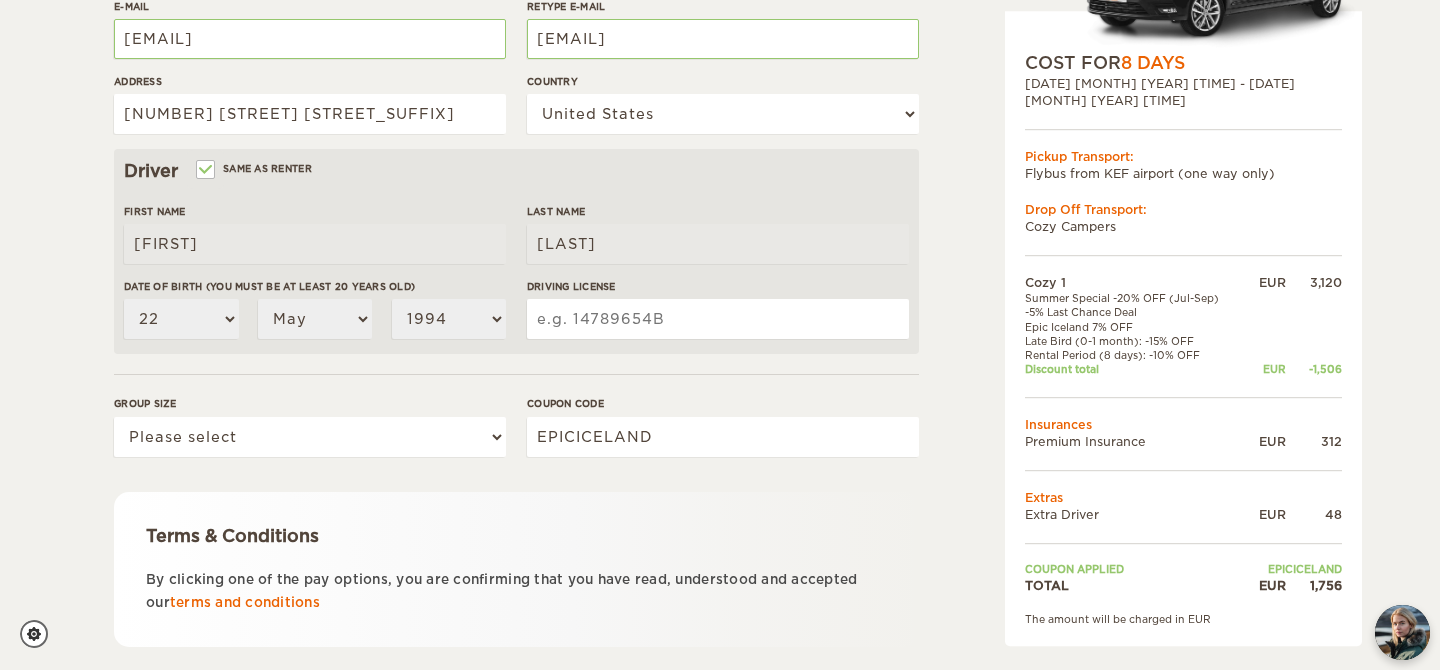 click on "Driving License" at bounding box center [718, 319] 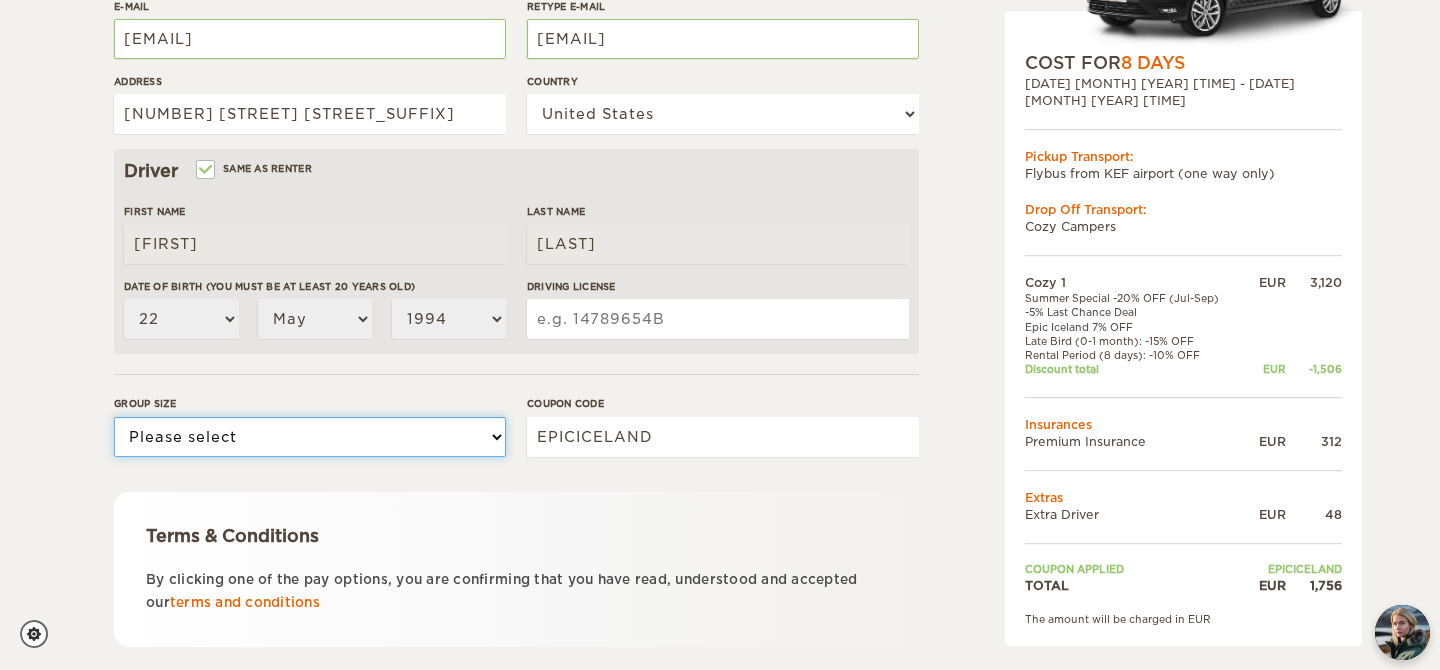 click on "Please select
1 2" at bounding box center (310, 437) 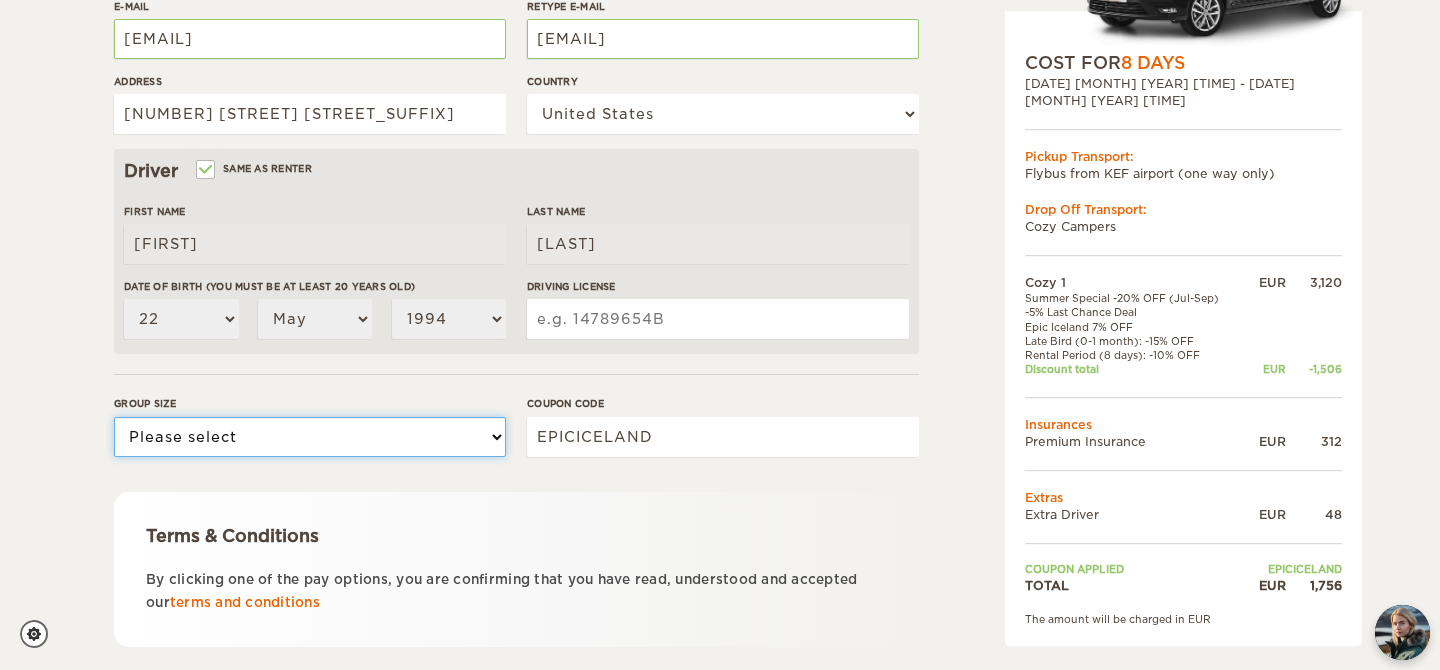 select on "2" 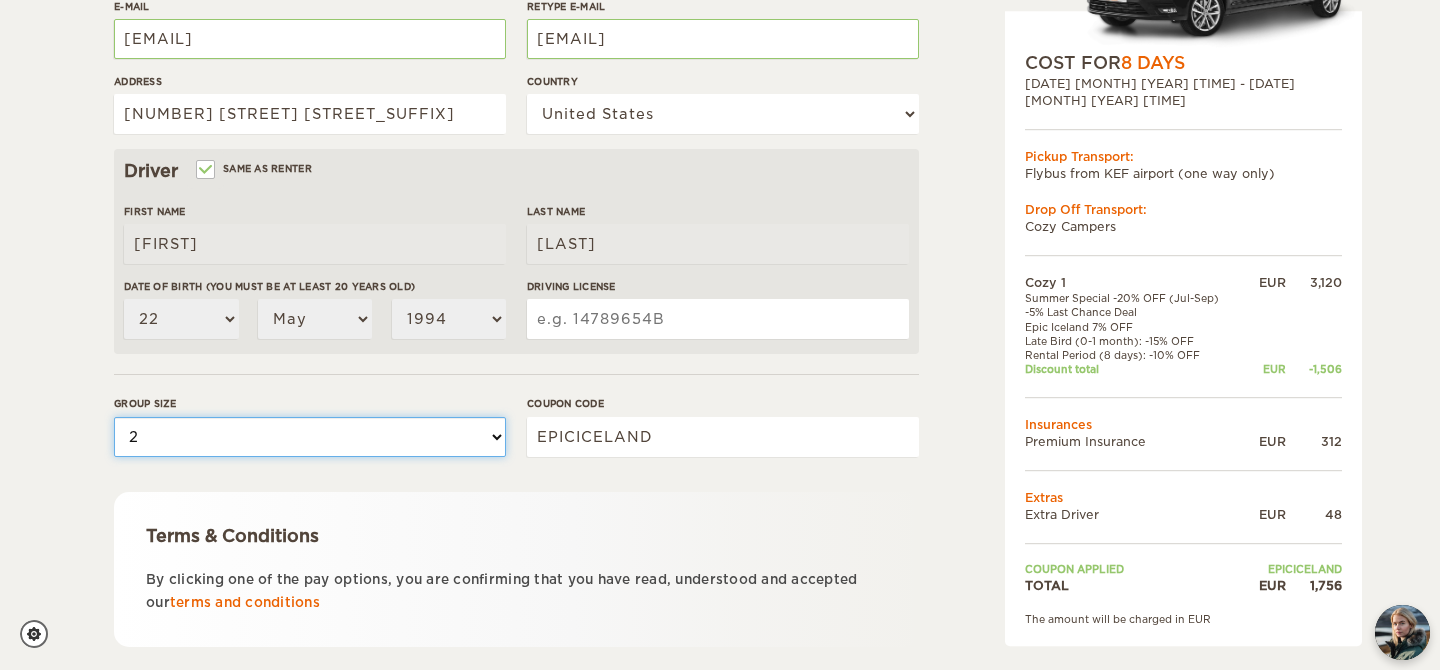 scroll, scrollTop: 631, scrollLeft: 0, axis: vertical 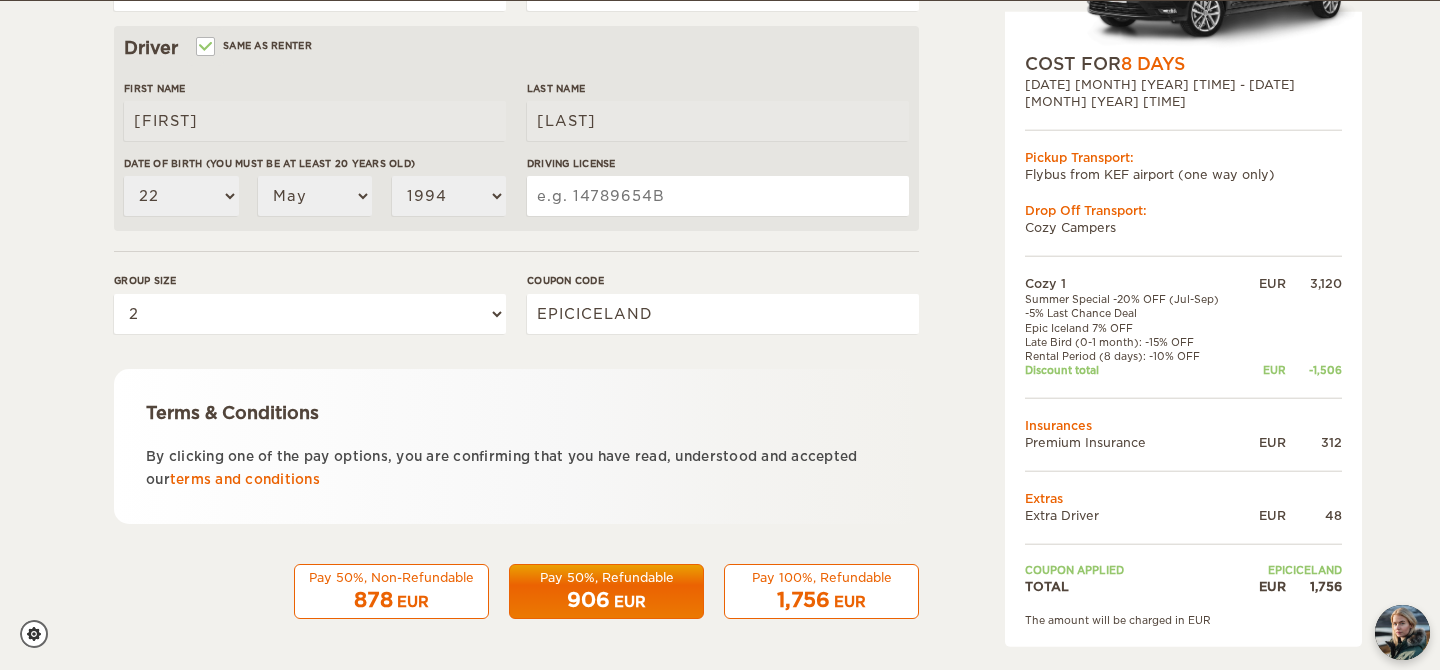 click on "EUR" at bounding box center (850, 602) 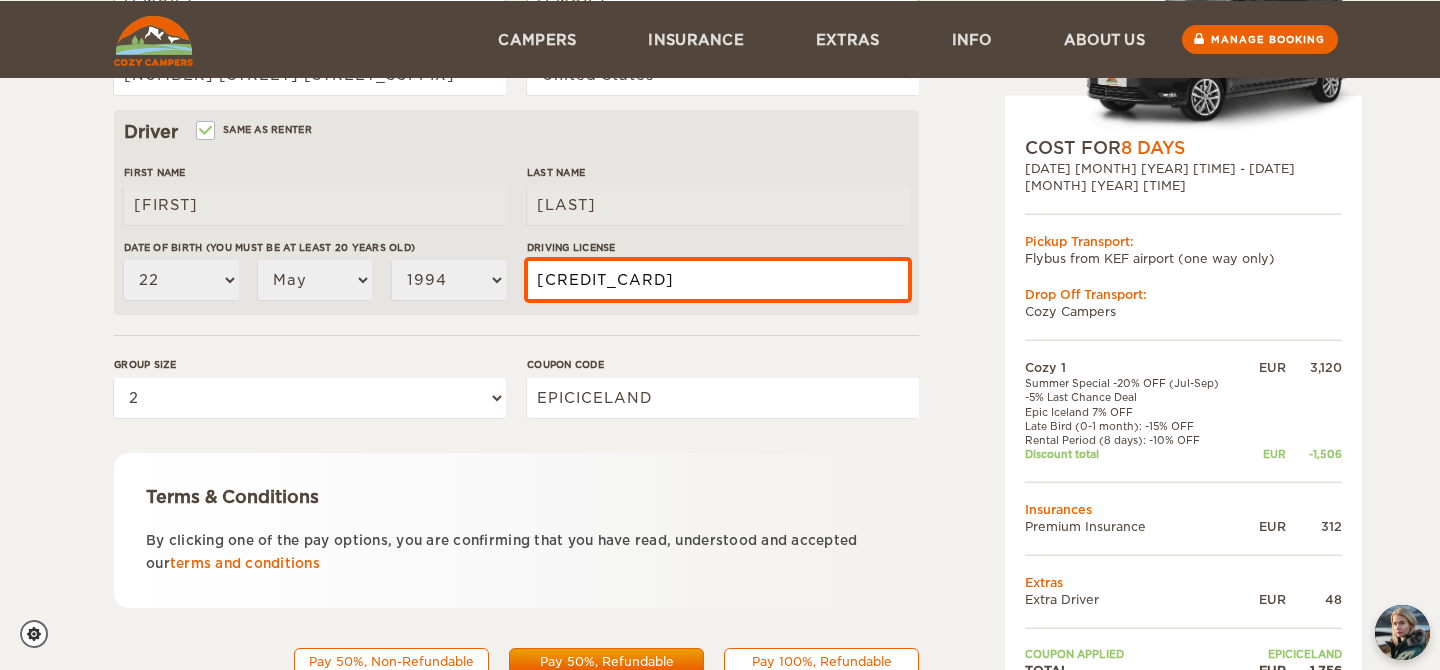 scroll, scrollTop: 631, scrollLeft: 0, axis: vertical 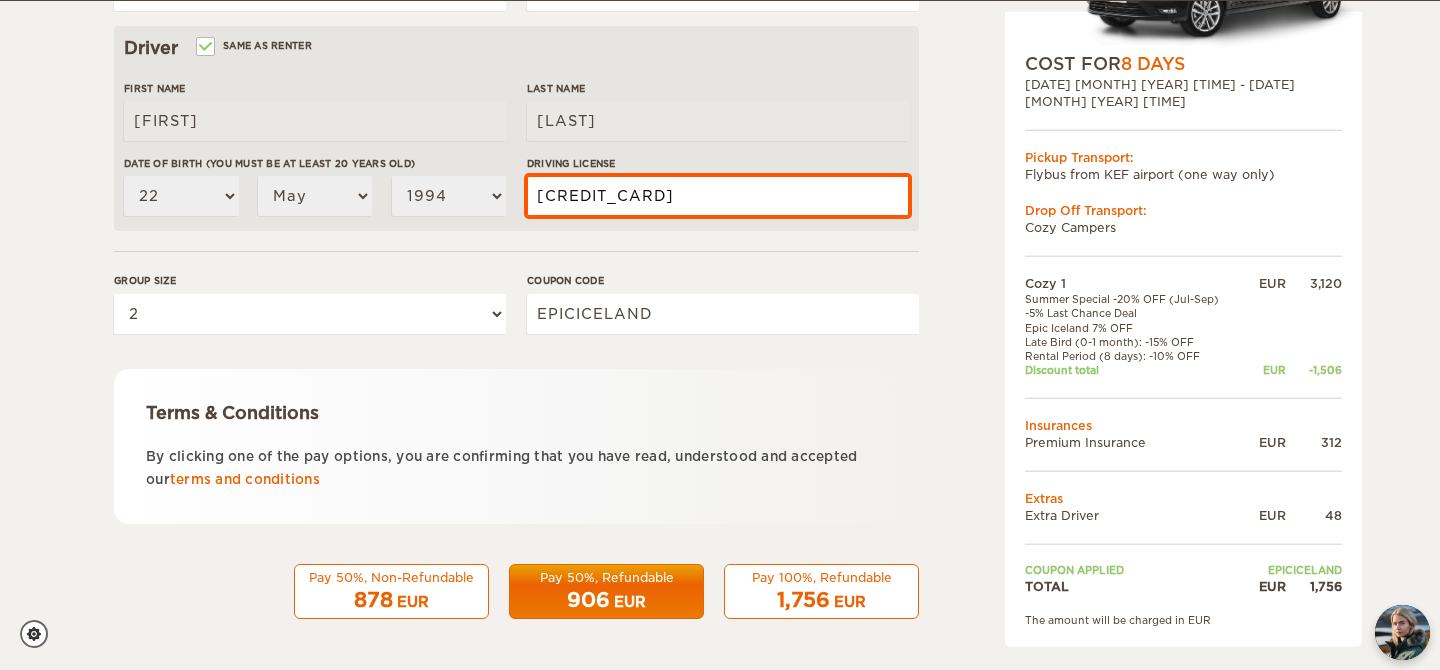 type on "[CREDIT_CARD]" 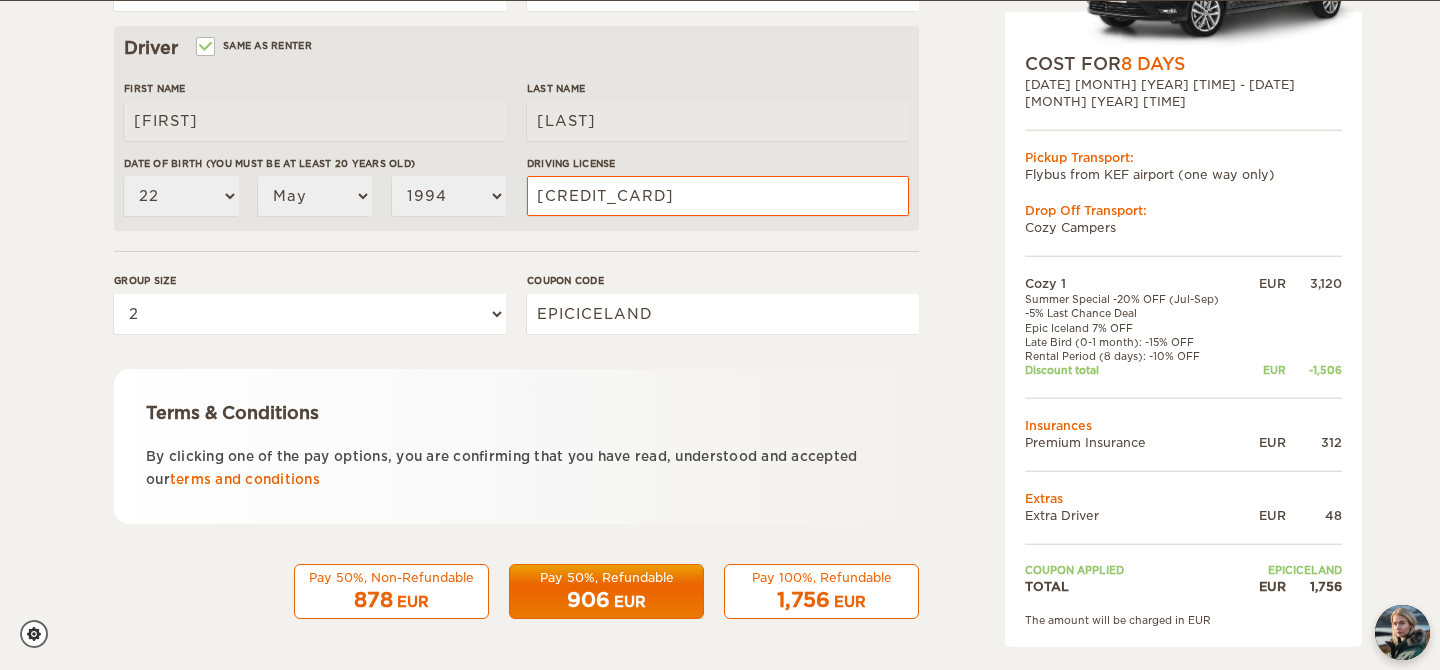 click on "1,756
EUR" at bounding box center (821, 600) 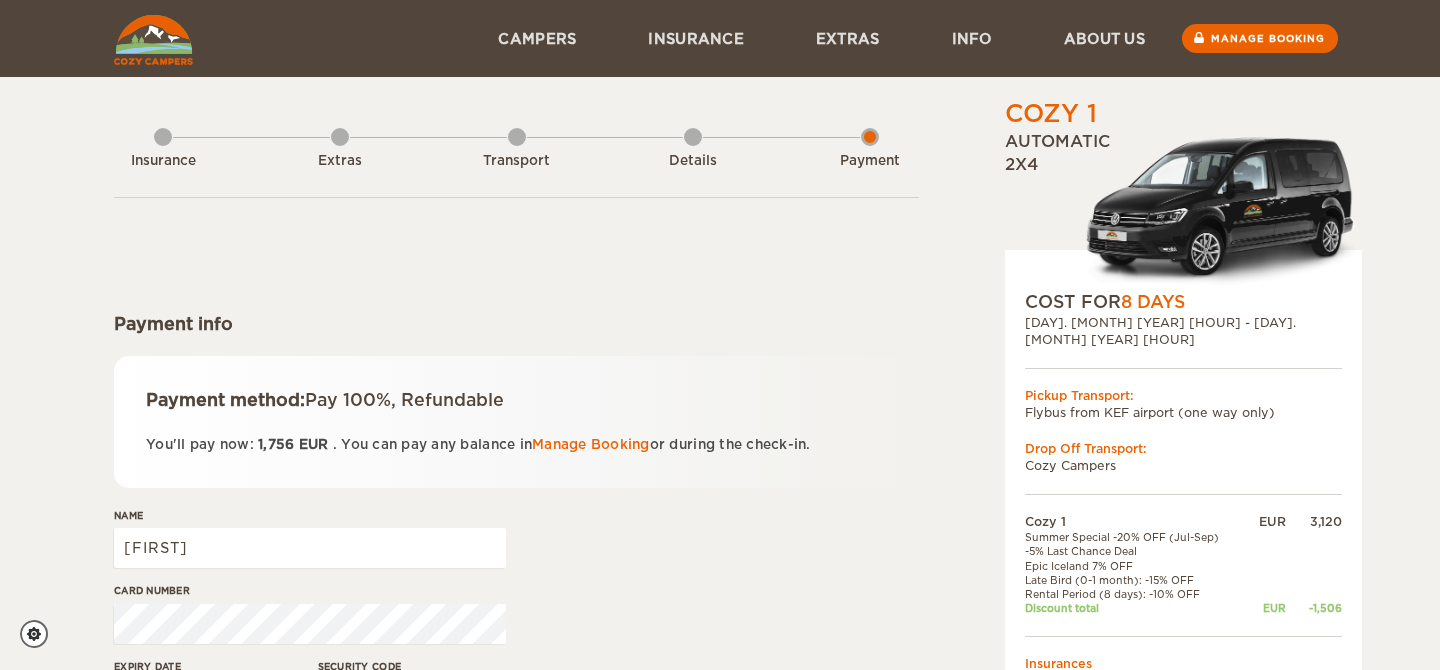 scroll, scrollTop: 0, scrollLeft: 0, axis: both 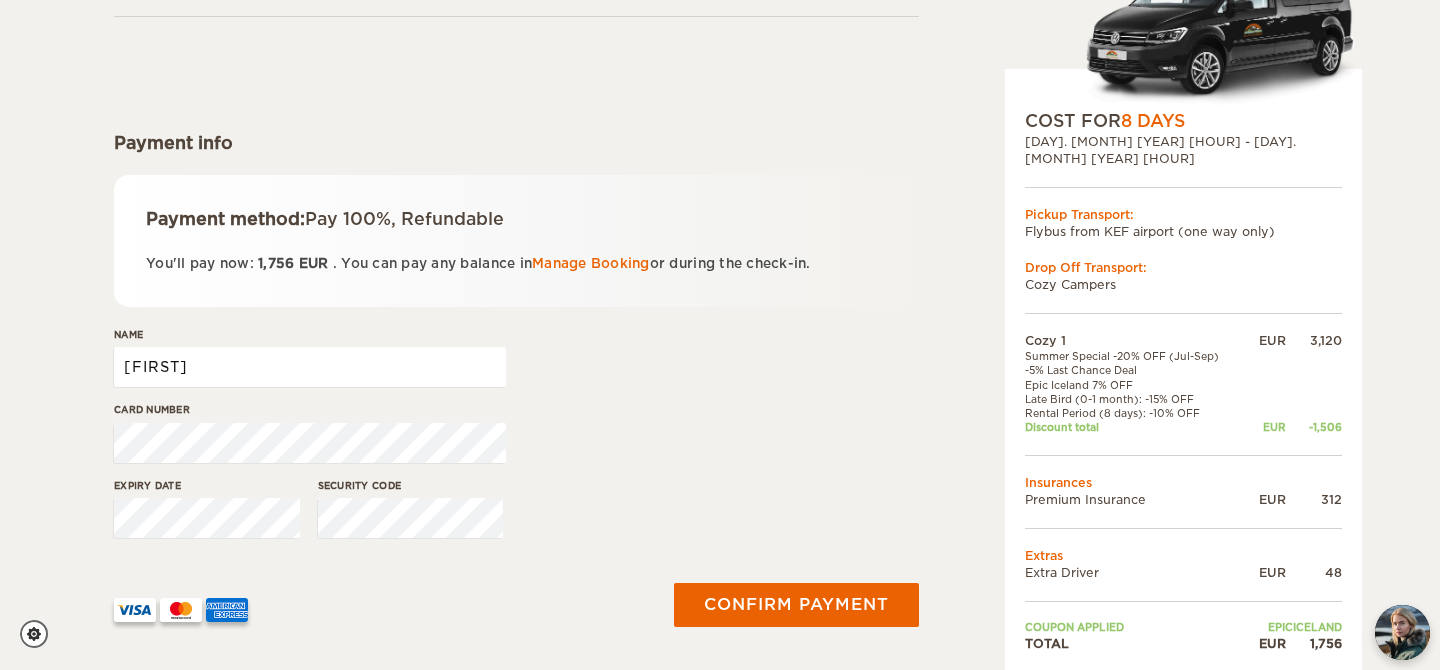 click on "[FIRST]" at bounding box center [310, 367] 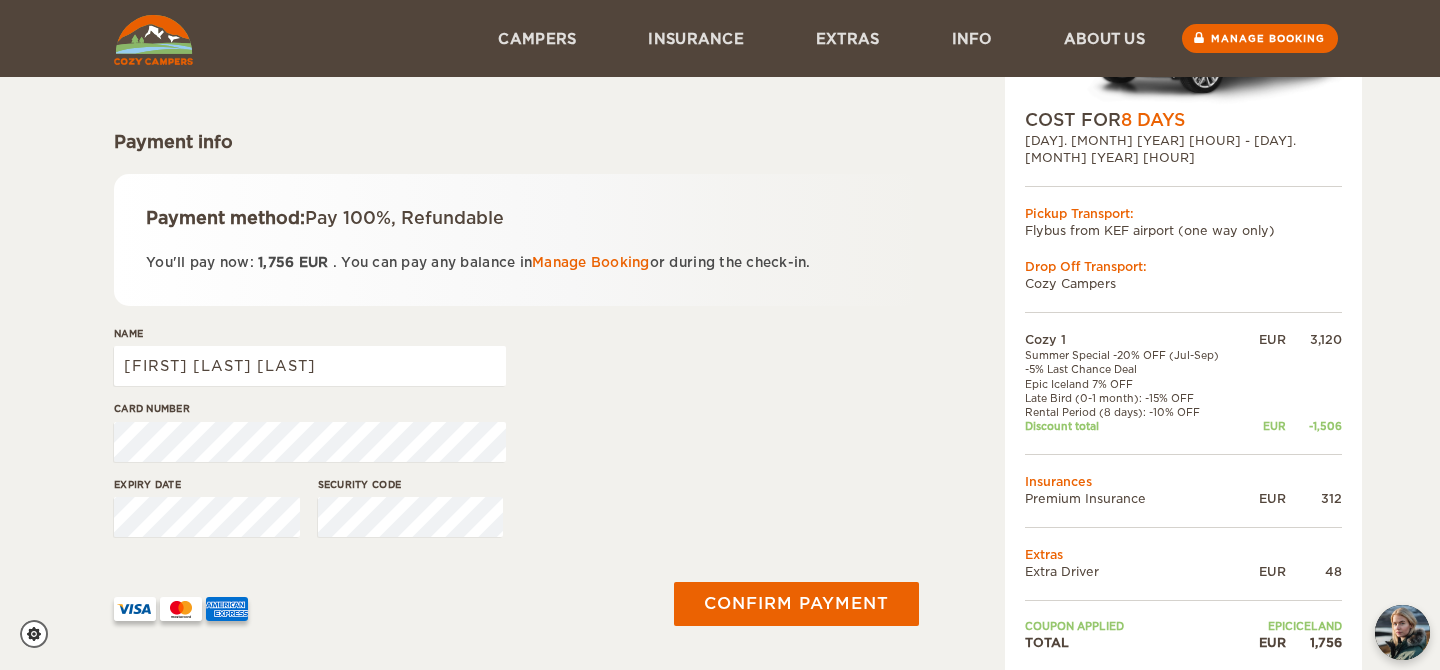 scroll, scrollTop: 181, scrollLeft: 0, axis: vertical 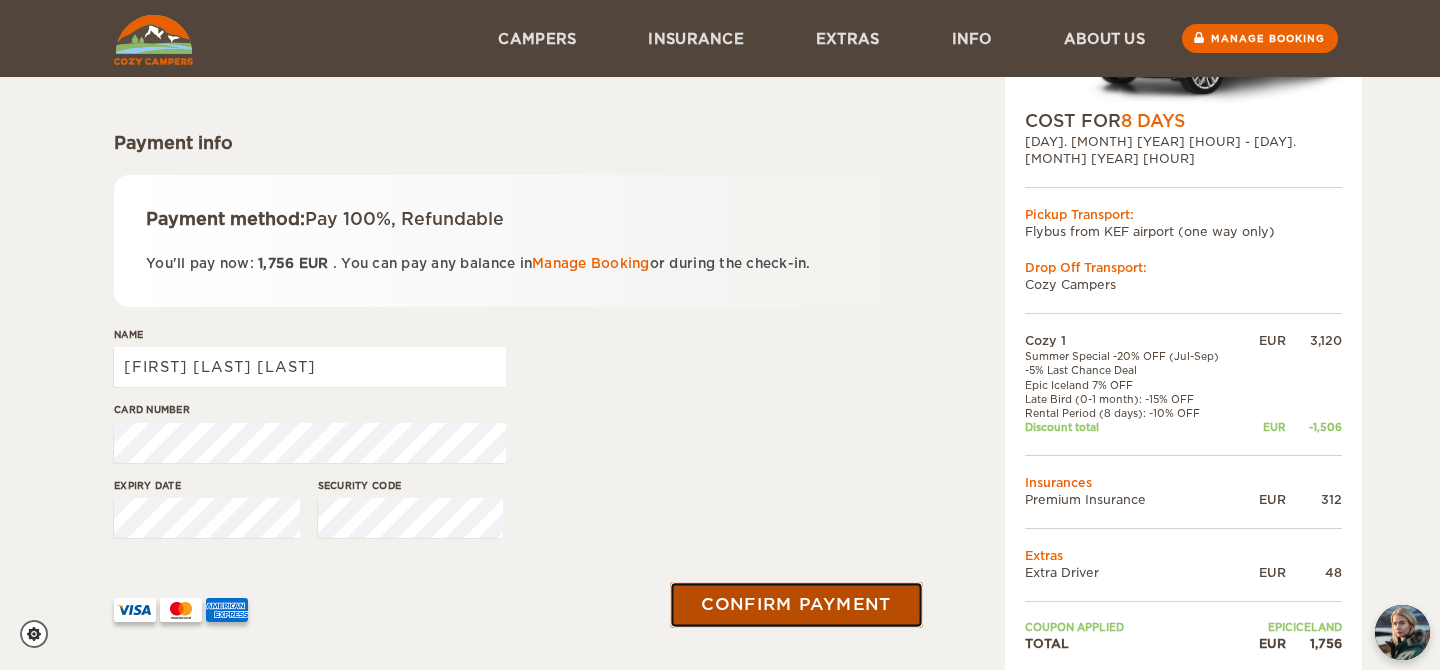 click on "Confirm payment" at bounding box center (796, 604) 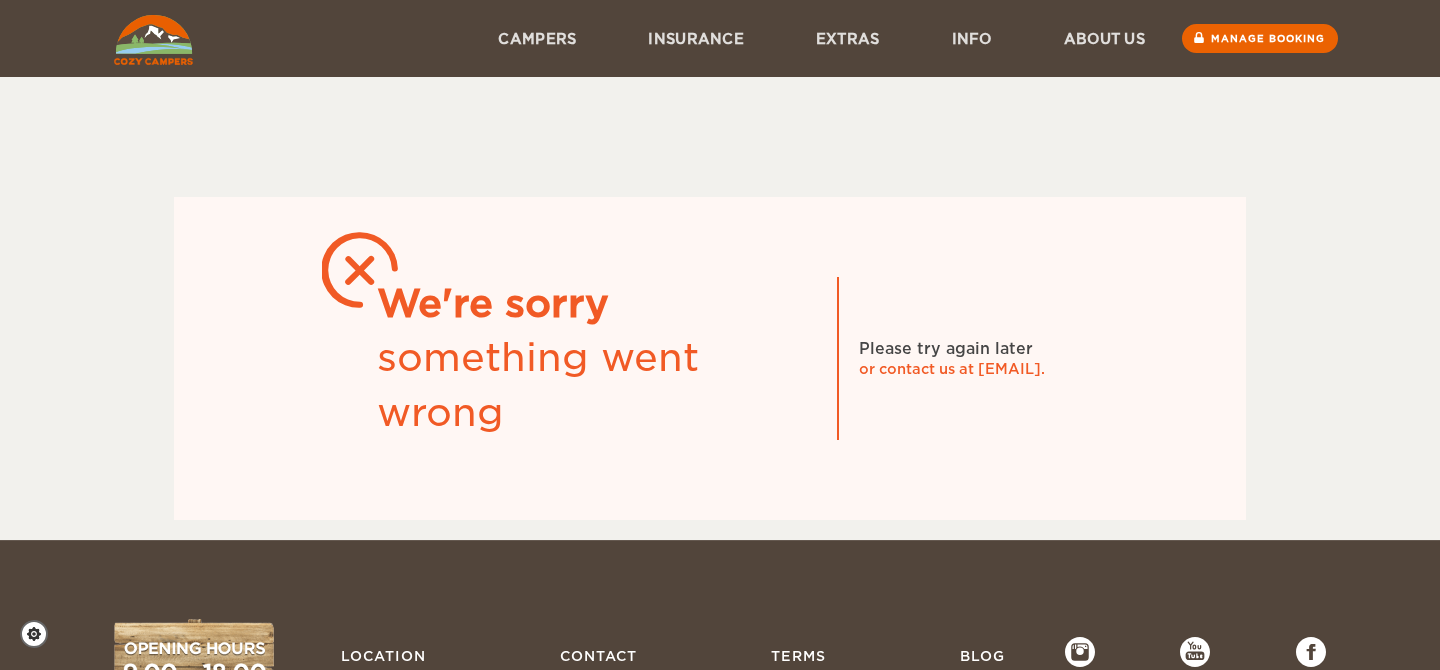 scroll, scrollTop: 0, scrollLeft: 0, axis: both 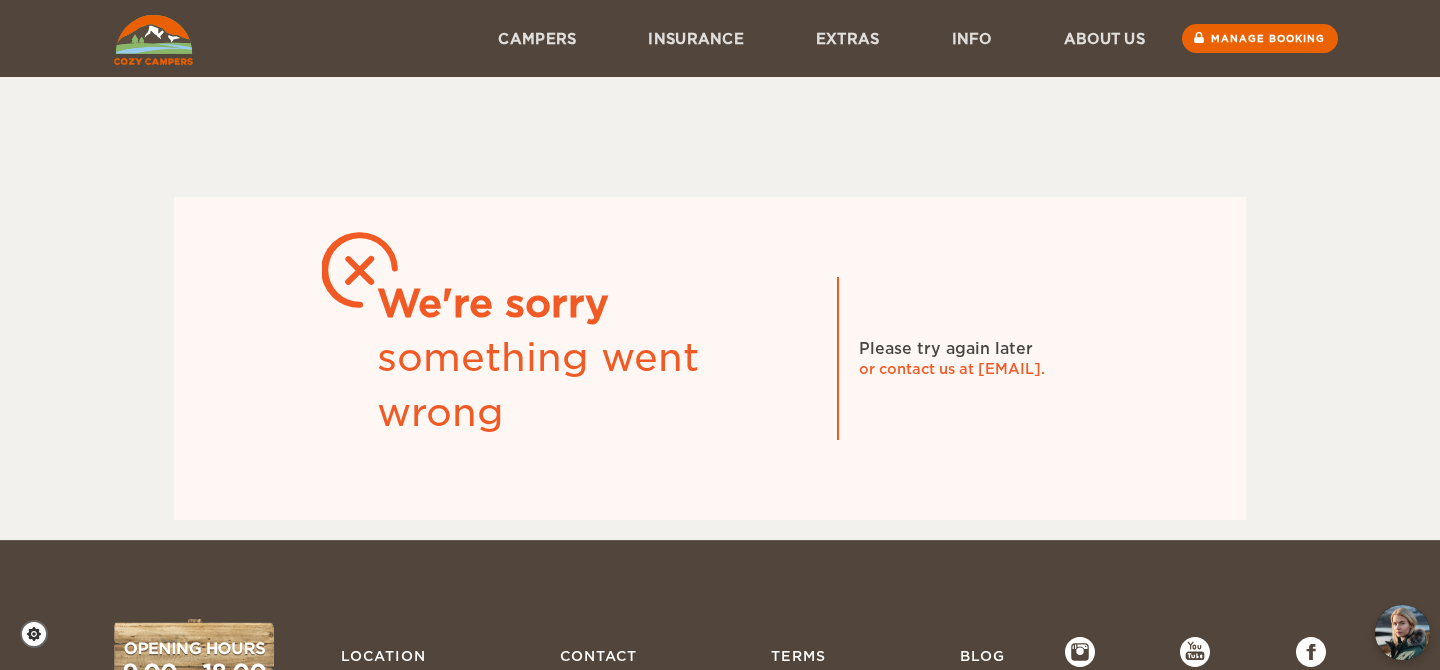 drag, startPoint x: 1136, startPoint y: 369, endPoint x: 980, endPoint y: 376, distance: 156.15697 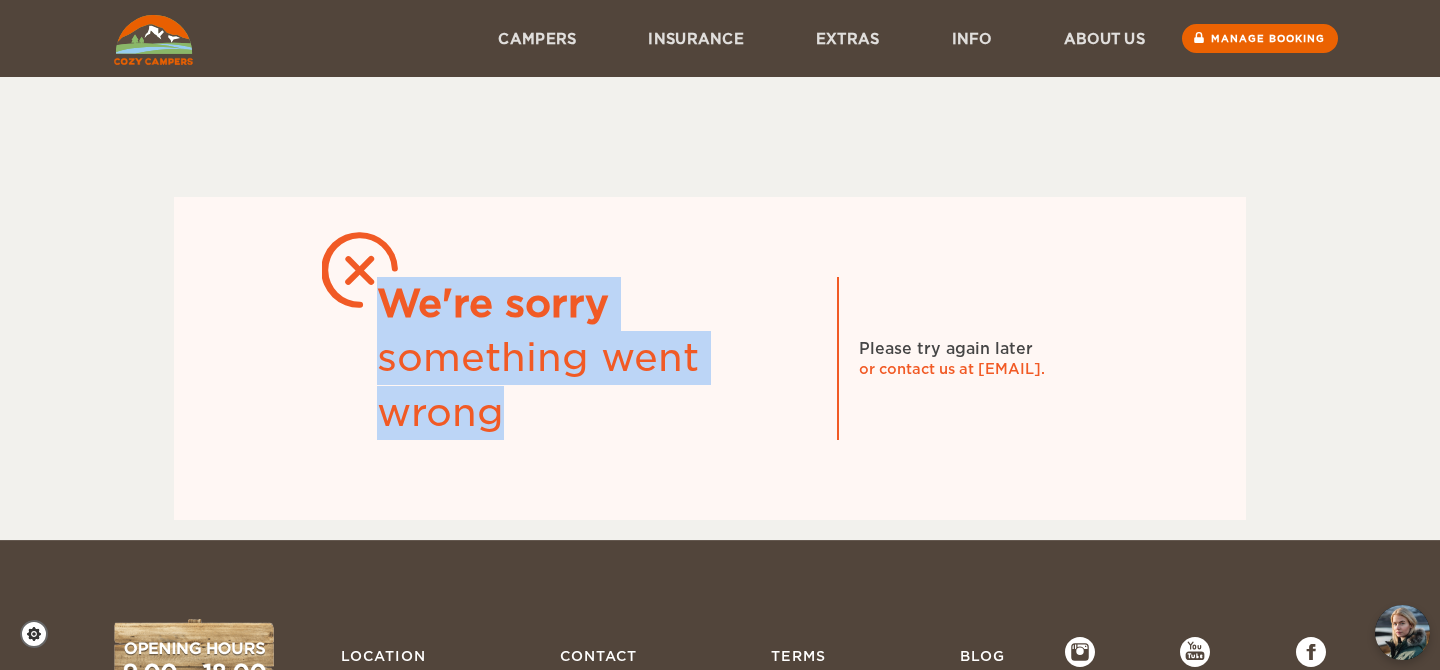drag, startPoint x: 377, startPoint y: 292, endPoint x: 622, endPoint y: 414, distance: 273.6951 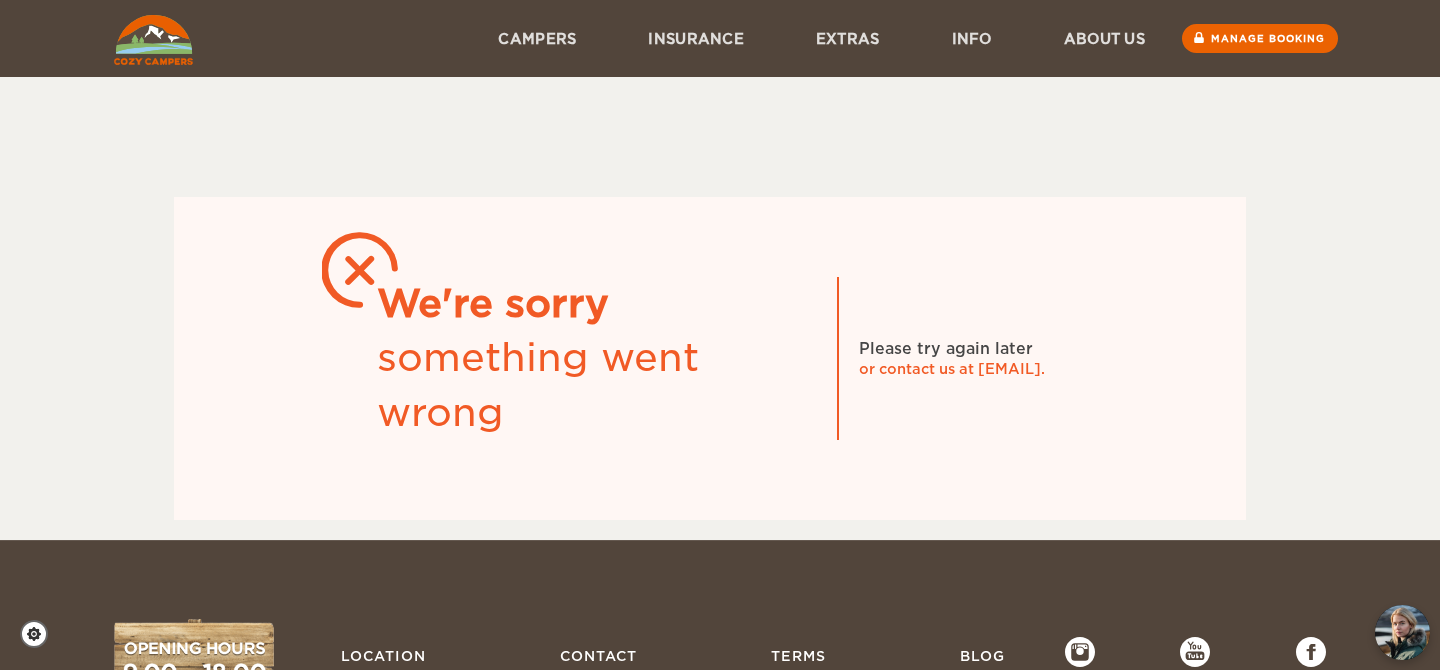 click on "We're sorry
something went wrong
Please try again later
or contact us at info@cozycampers.is.
a3df11ae-316f-f011-8dca-000d3a67b292" at bounding box center [710, 308] 